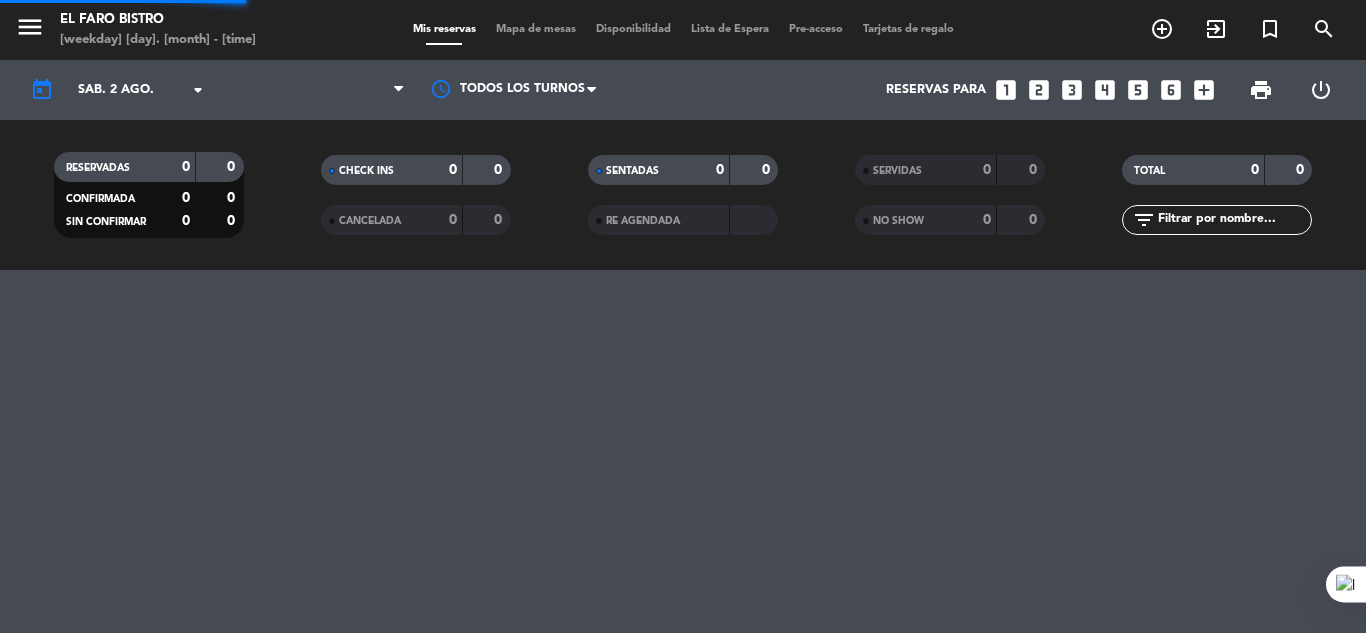 scroll, scrollTop: 0, scrollLeft: 0, axis: both 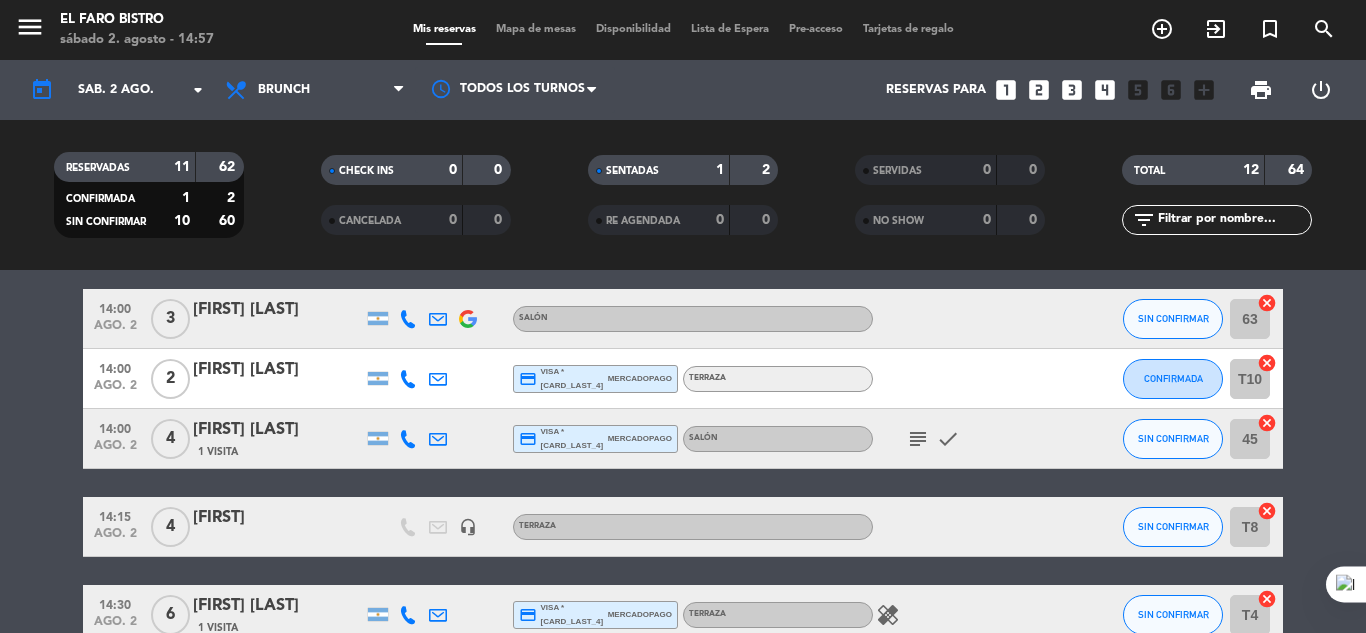 drag, startPoint x: 648, startPoint y: 542, endPoint x: 1098, endPoint y: 266, distance: 527.8977 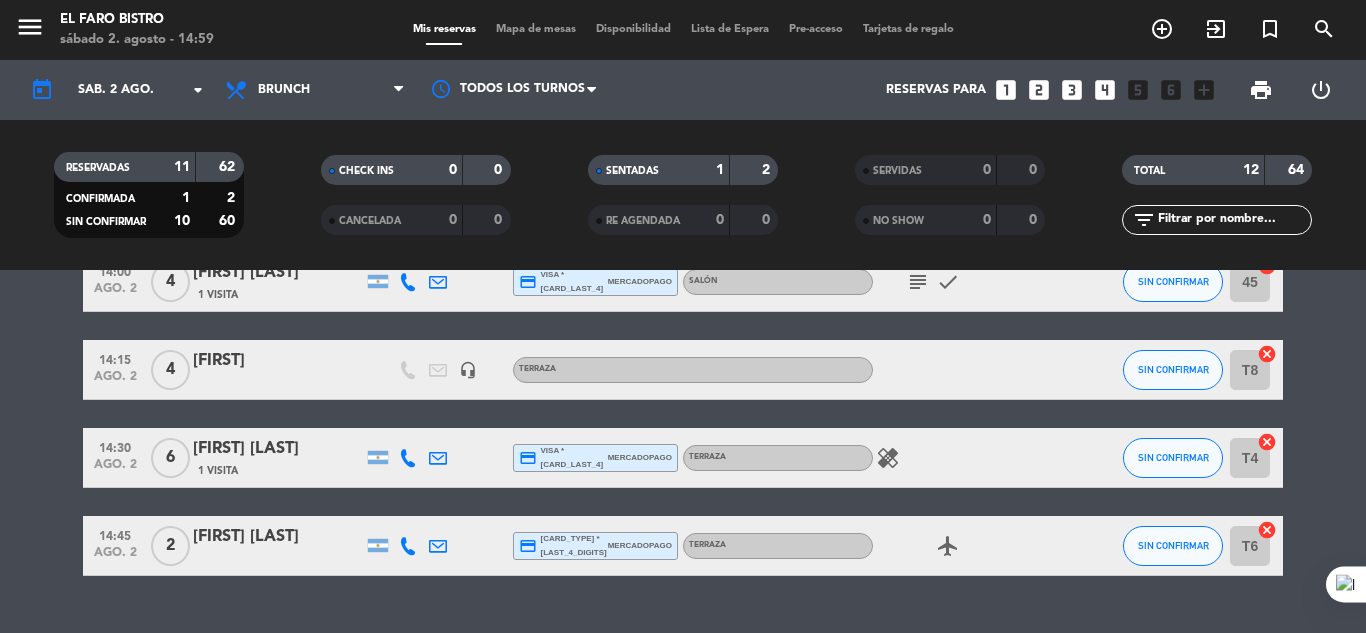scroll, scrollTop: 700, scrollLeft: 0, axis: vertical 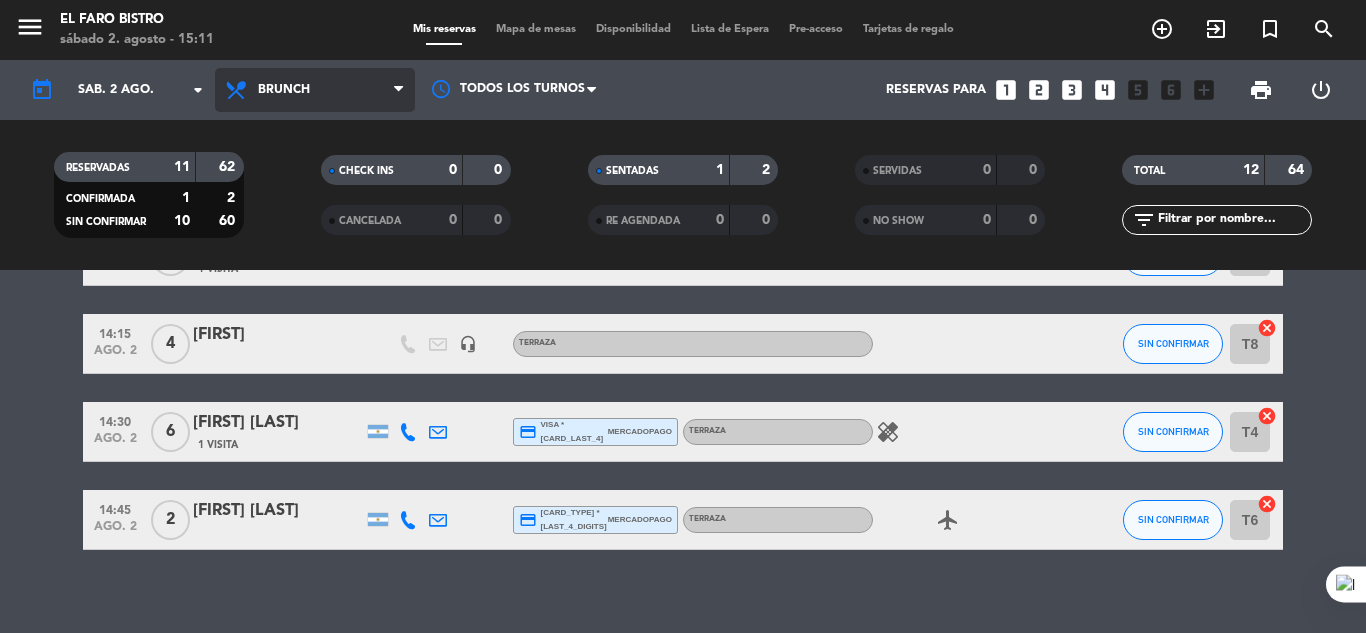 click at bounding box center (398, 90) 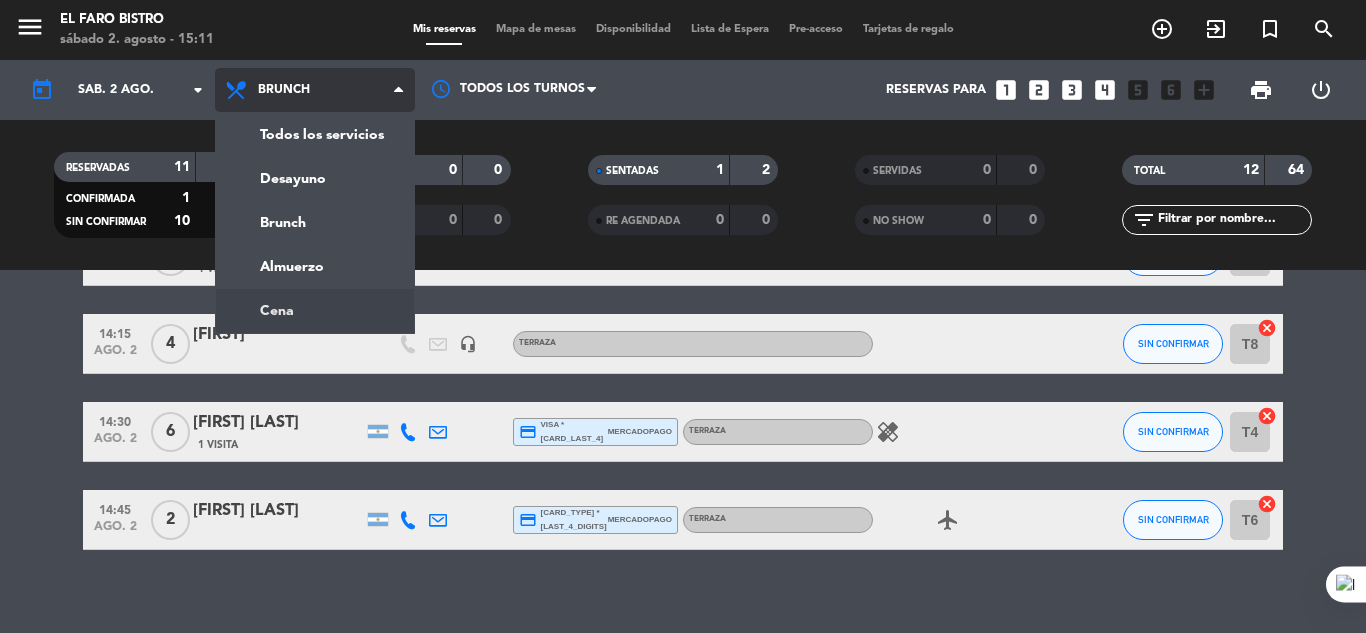 click on "menu  El Faro Bistro   sábado 2. agosto - 15:11   Mis reservas   Mapa de mesas   Disponibilidad   Lista de Espera   Pre-acceso   Tarjetas de regalo  add_circle_outline exit_to_app turned_in_not search today    sáb. 2 ago. arrow_drop_down  Todos los servicios  Desayuno  Brunch  Almuerzo  Cena  Brunch  Todos los servicios  Desayuno  Brunch  Almuerzo  Cena Todos los turnos  Reservas para   looks_one   looks_two   looks_3   looks_4   looks_5   looks_6   add_box  print  power_settings_new   RESERVADAS   11   62   CONFIRMADA   1   2   SIN CONFIRMAR   10   60   CHECK INS   0   0   CANCELADA   0   0   SENTADAS   1   2   RE AGENDADA   0   0   SERVIDAS   0   0   NO SHOW   0   0   TOTAL   12   64  filter_list  No hay notas para este servicio. Haz clic para agregar una   13:00   ago. 2   2   [FIRST] [LAST]  credit_card  master * [CARD_LAST_4]   mercadopago   Terraza  cake  SIN CONFIRMAR T2  cancel   13:00   ago. 2   30   [FIRST] [LAST]   headset_mic   turned_in_not  Sin menú asignado  subject  SIN CONFIRMAR 30  cancel   3" 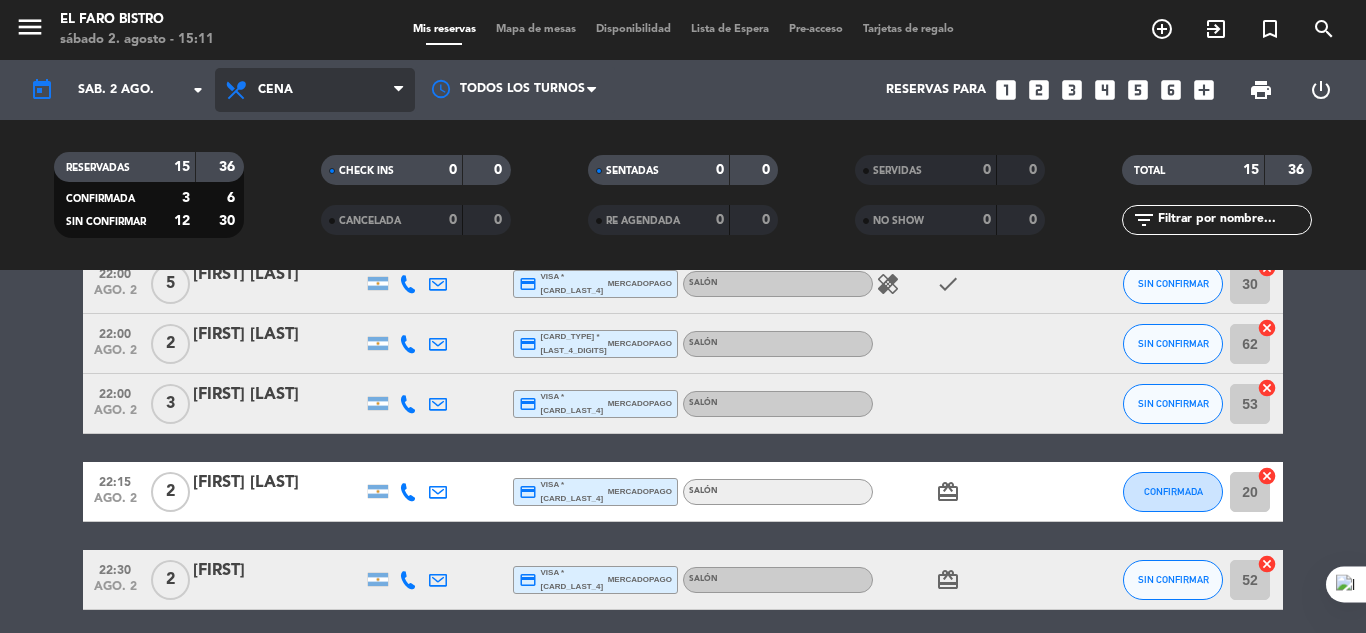 click at bounding box center [398, 90] 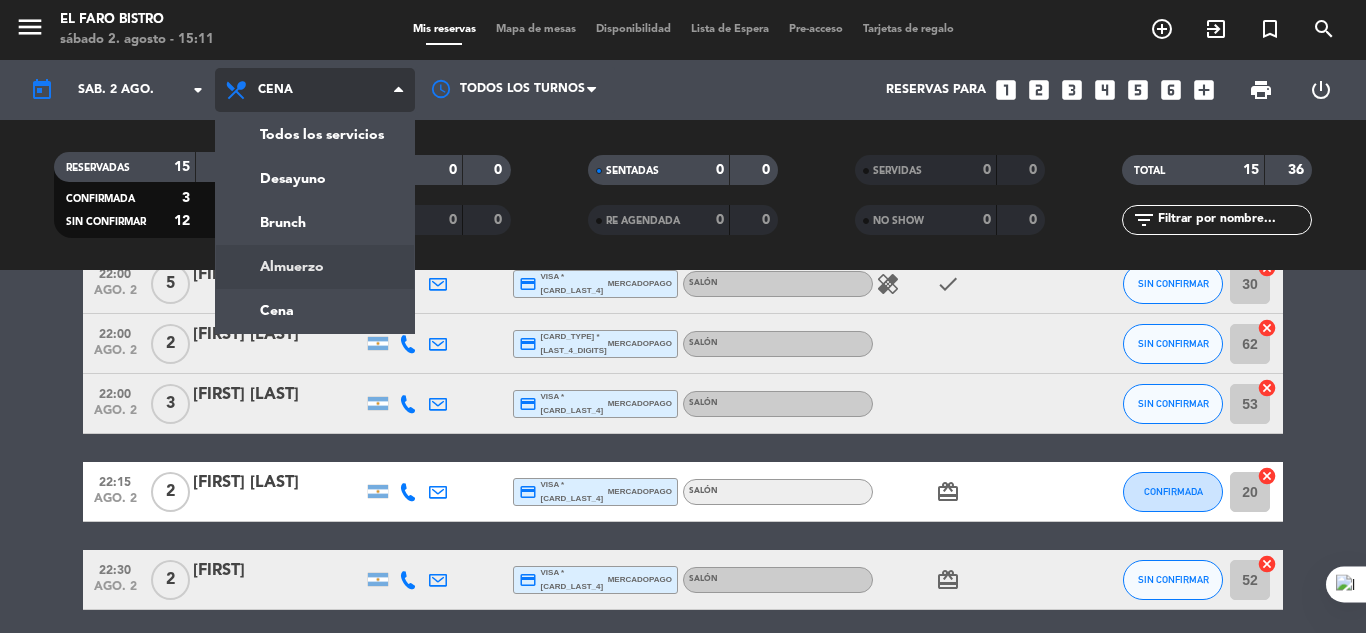 click on "menu El Faro Bistro sábado 2. agosto - 15:11 Mis reservas Mapa de mesas Disponibilidad Lista de Espera Pre-acceso Tarjetas de regalo add_circle_outline exit_to_app turned_in_not search today sáb. 2 ago. arrow_drop_down Todos los servicios Desayuno Brunch Almuerzo Cena Cena Todos los servicios Desayuno Brunch Almuerzo Cena Todos los turnos Reservas para looks_one looks_two looks_3 looks_4 looks_5 looks_6 add_box print power_settings_new RESERVADAS 15 36 CONFIRMADA 3 6 SIN CONFIRMAR 12 30 CHECK INS 0 0 CANCELADA 0 0 SENTADAS 0 0 RE AGENDADA 0 0 SERVIDAS 0 0 NO SHOW 0 0 TOTAL 15 36 filter_list" 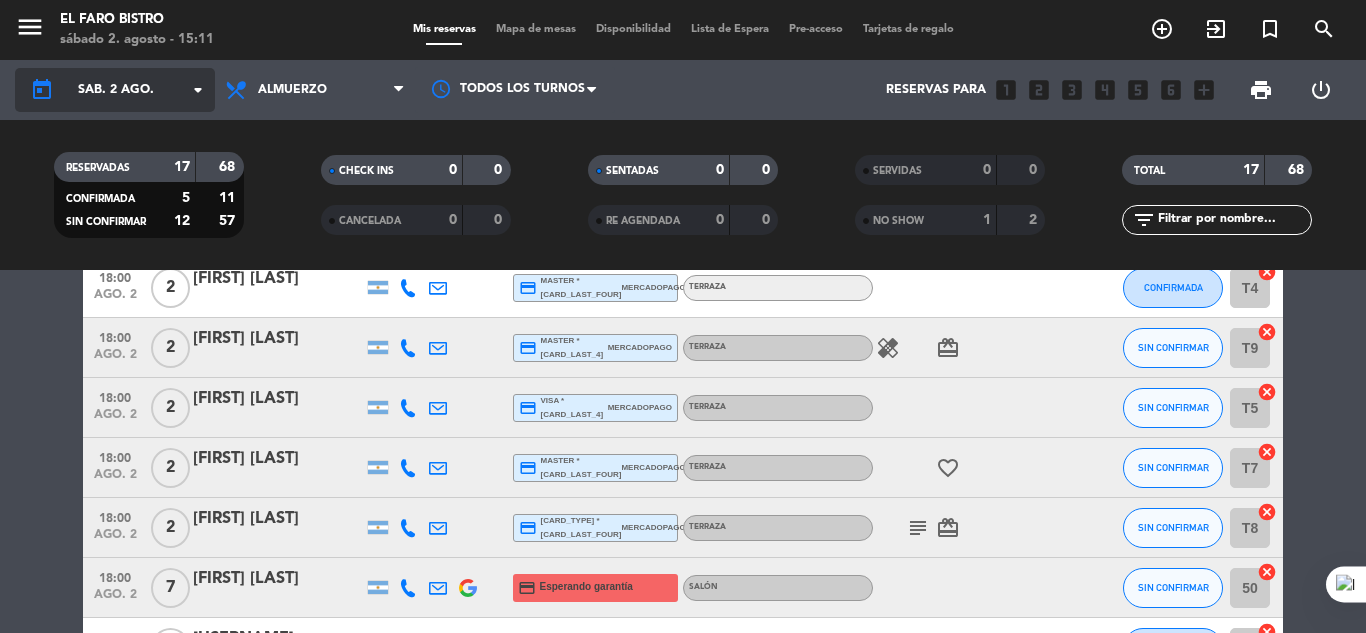 click on "arrow_drop_down" 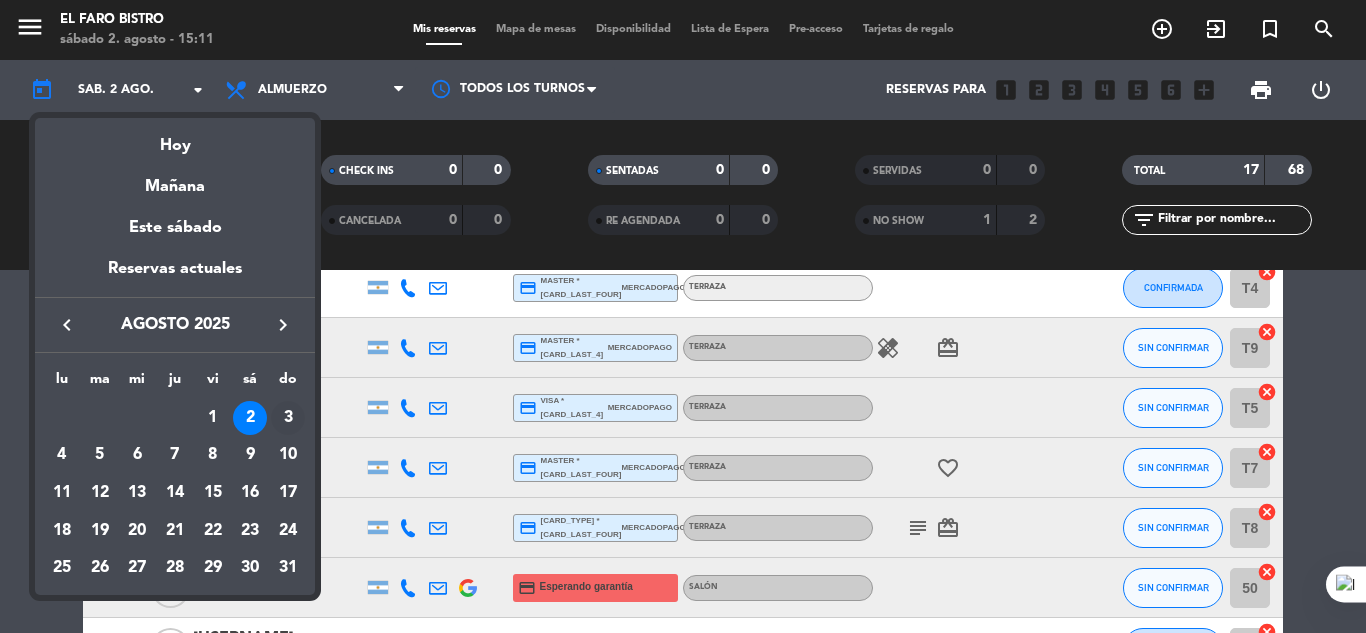 click on "3" at bounding box center [288, 418] 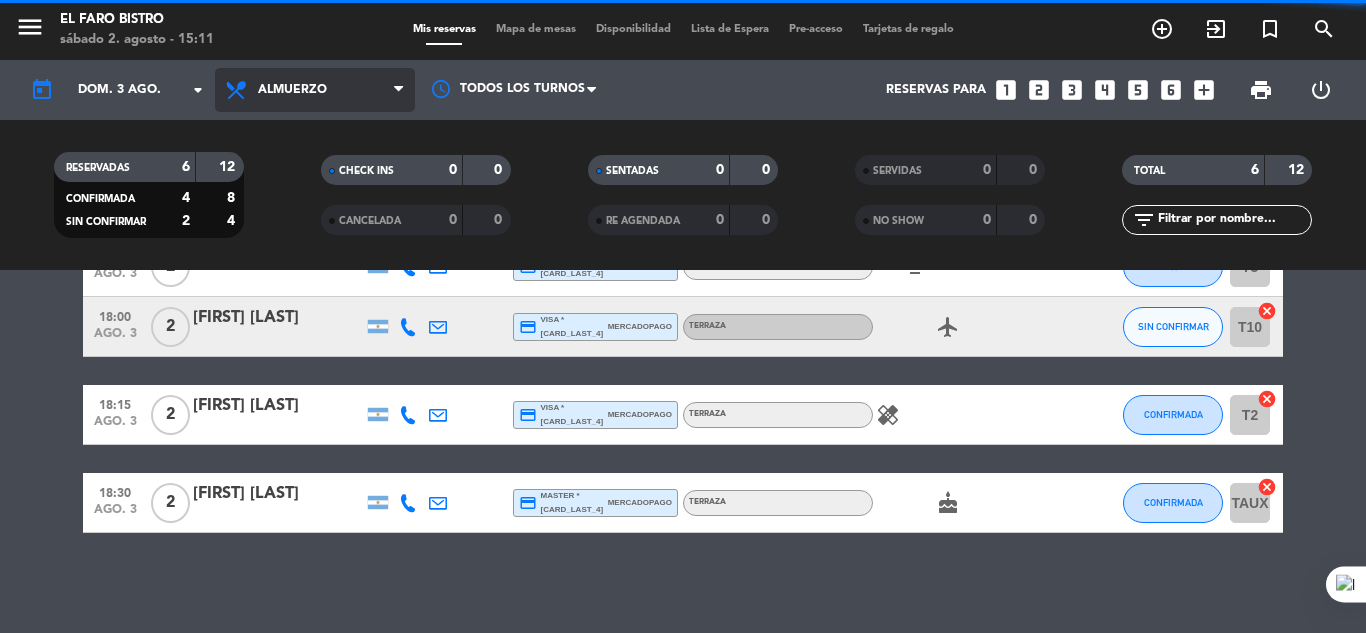 scroll, scrollTop: 301, scrollLeft: 0, axis: vertical 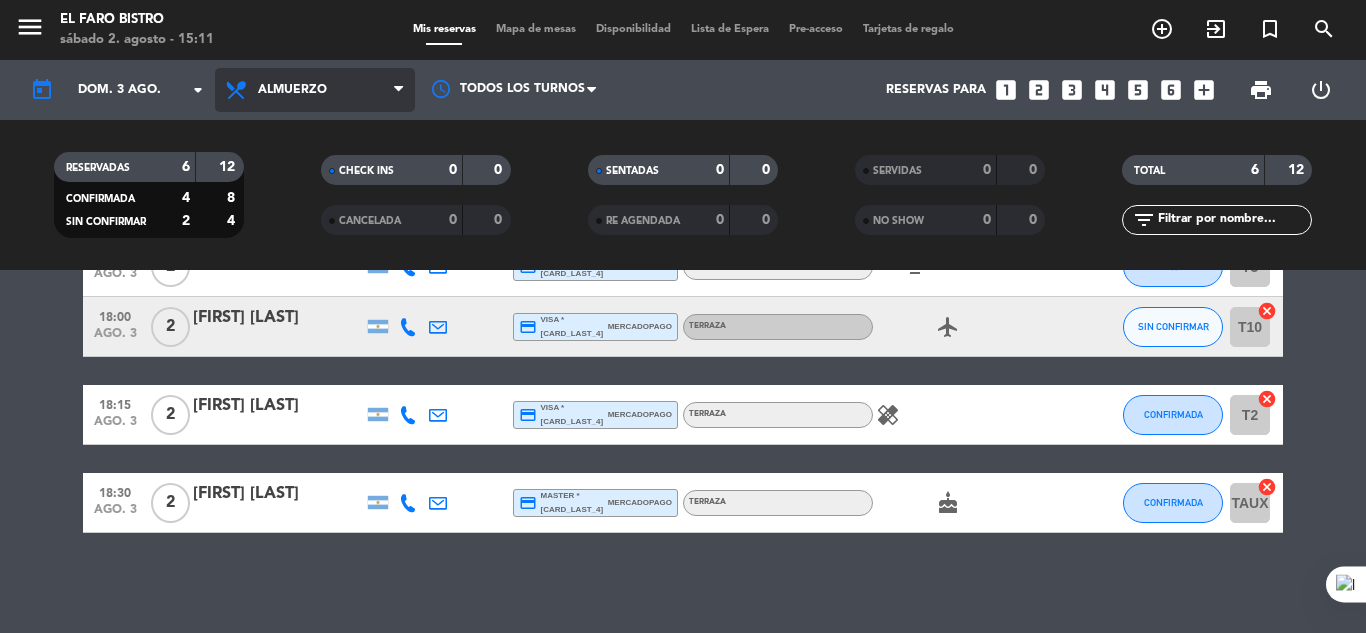 click at bounding box center (398, 90) 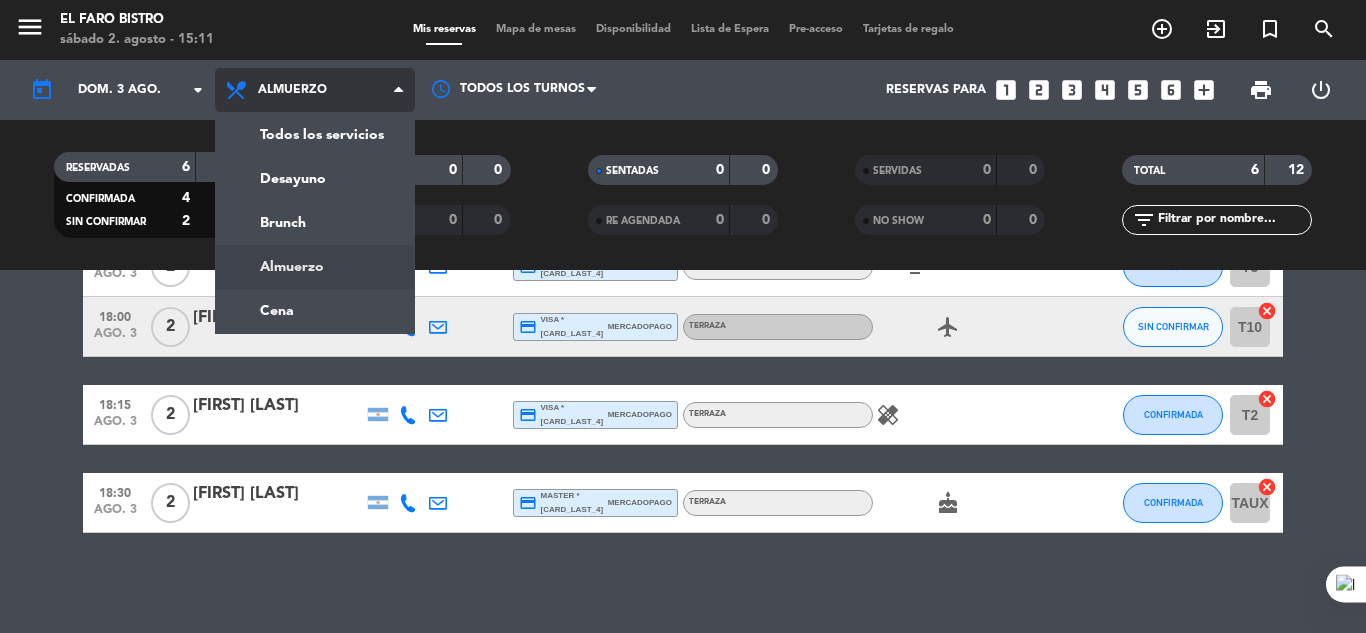 click on "menu  El Faro Bistro   [weekday] [day]. [month] - [time]   Mis reservas   Mapa de mesas   Disponibilidad   Lista de Espera   Pre-acceso   Tarjetas de regalo  add_circle_outline exit_to_app turned_in_not search today    [weekday]. [day] [month]  arrow_drop_down  Todos los servicios  Desayuno  Brunch  Almuerzo  Cena  Almuerzo  Todos los servicios  Desayuno  Brunch  Almuerzo  Cena Todos los turnos  Reservas para   looks_one   looks_two   looks_3   looks_4   looks_5   looks_6   add_box  print  power_settings_new   RESERVADAS   6   12   CONFIRMADA   4   8   SIN CONFIRMAR   2   4   CHECK INS   0   0   CANCELADA   0   0   SENTADAS   0   0   RE AGENDADA   0   0   SERVIDAS   0   0   NO SHOW   0   0   TOTAL   6   12  filter_list" 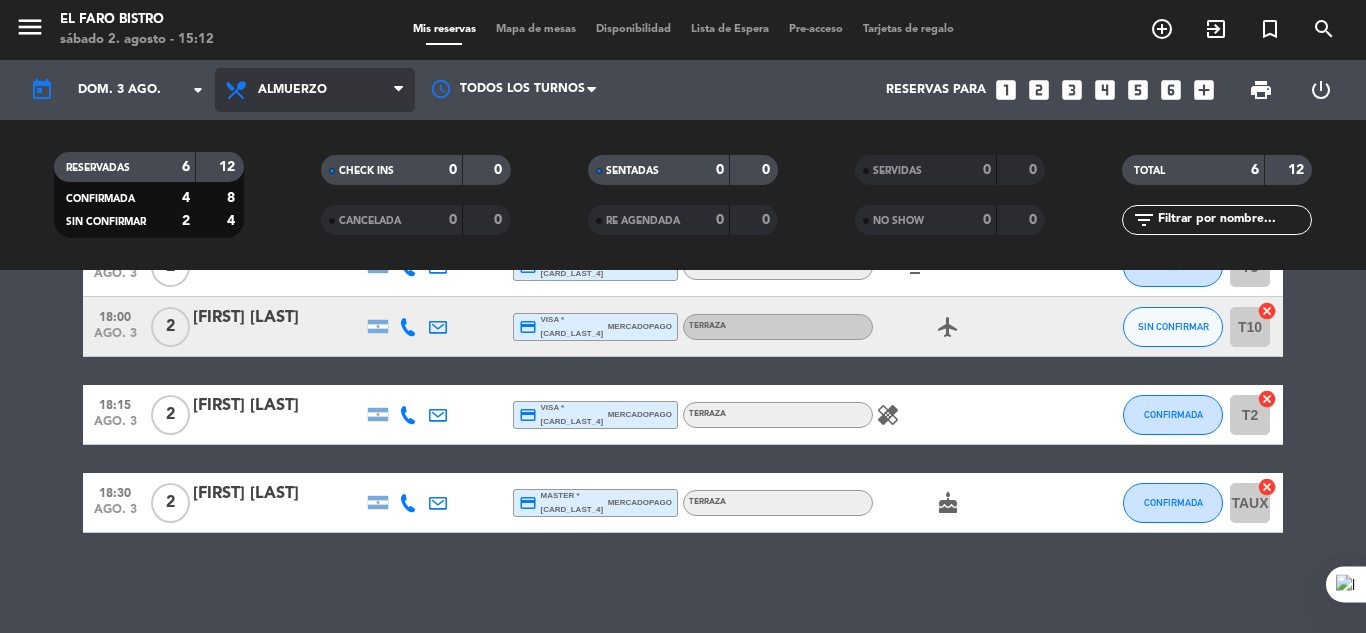 click on "Almuerzo" at bounding box center (315, 90) 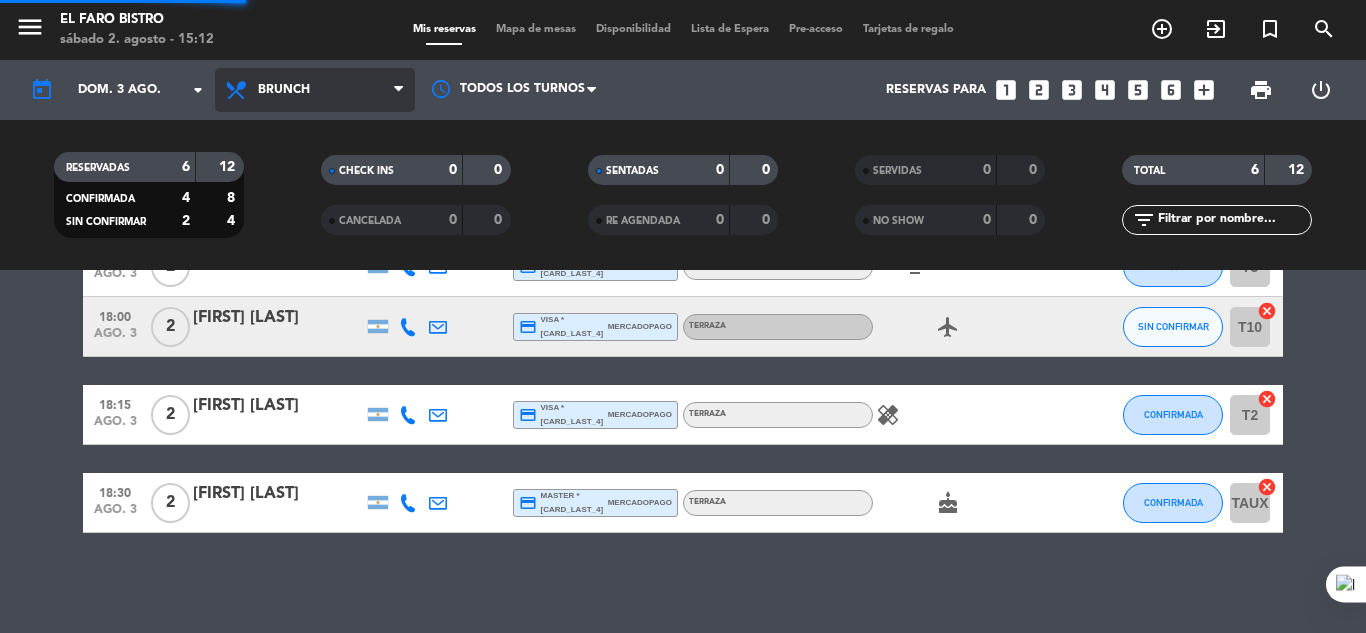 click on "menu El Faro Bistro dom. 3 ago. MisReservas Mapa de mesas Disponibilidad Lista de Espera Pre-acceso Tarjetas de regalo add_circle_outline exit_to_app turned_in_not search today dom. 3 ago. arrow_drop_down Todos los servicios Desayuno Brunch Almuerzo Cena Brunch Todos los servicios Desayuno Brunch Almuerzo Cena Todos los turnos Reservas para looks_one looks_two looks_3 looks_4 looks_5 looks_6 add_box print power_settings_new RESERVADAS 6 12 CONFIRMADA 4 8 SIN CONFIRMAR 2 4 CHECK INS 0 0 CANCELADA 0 0 SENTADAS 0 0 RE AGENDADA 0 0 SERVIDAS 0 0 NO SHOW 0 0 TOTAL 6 12 filter_list" 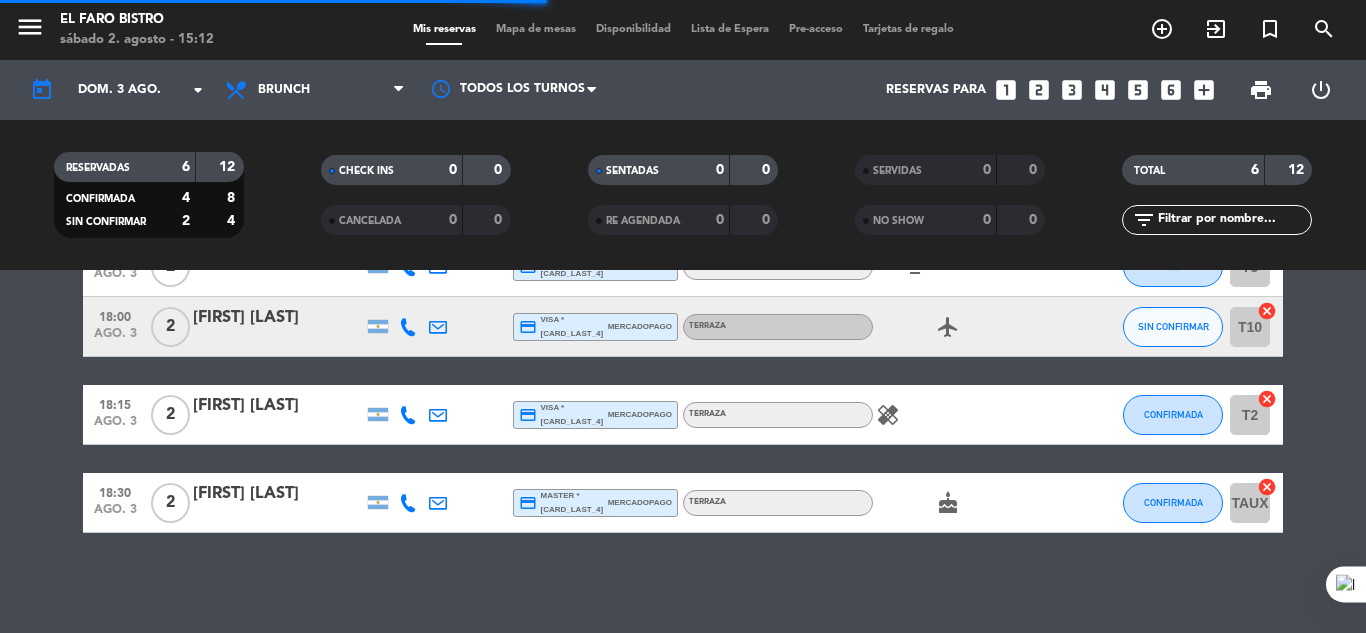 scroll, scrollTop: 69, scrollLeft: 0, axis: vertical 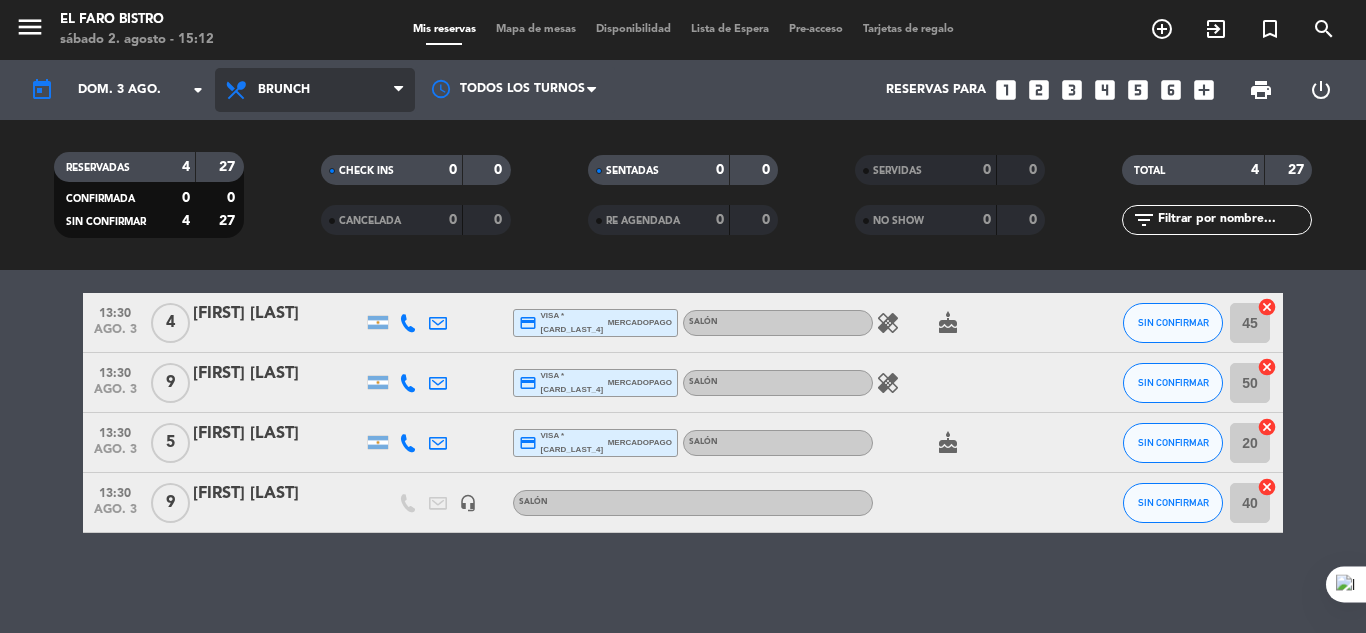 click on "Brunch" at bounding box center [315, 90] 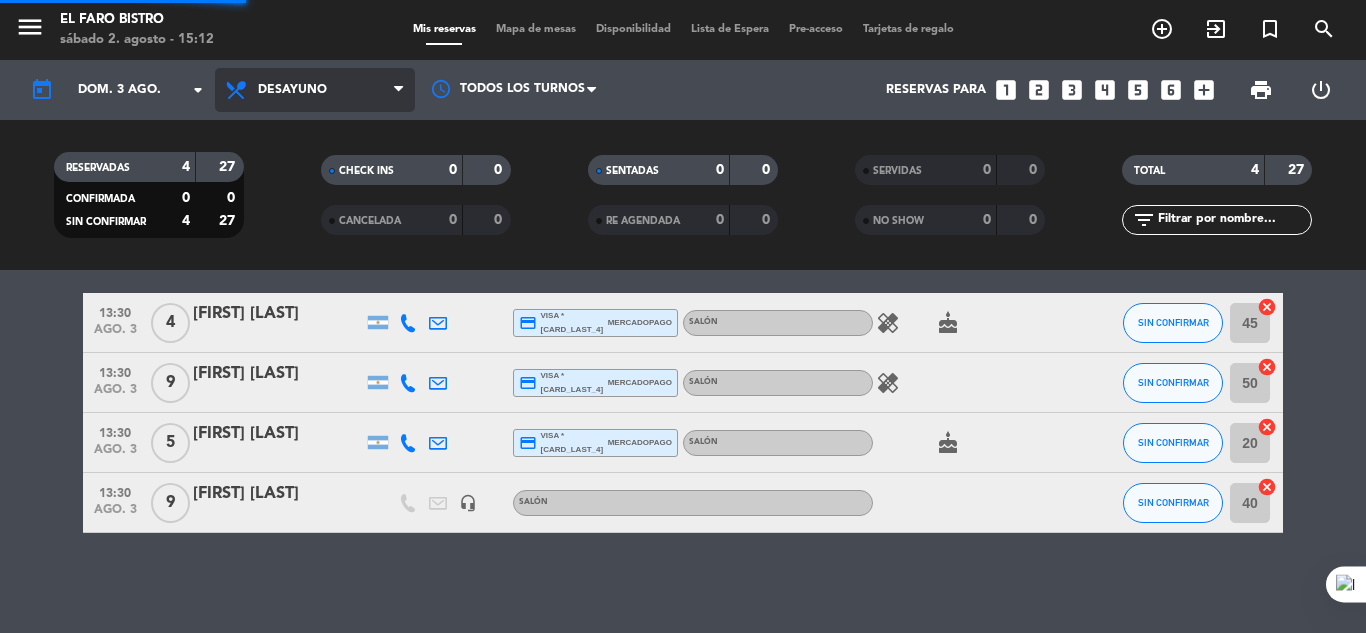 click on "menu  El Faro Bistro   sábado 2. agosto - 15:12   Mis reservas   Mapa de mesas   Disponibilidad   Lista de Espera   Pre-acceso   Tarjetas de regalo  add_circle_outline exit_to_app turned_in_not search today    dom. 3 ago. arrow_drop_down  Todos los servicios  Desayuno  Brunch  Almuerzo  Cena  Desayuno  Todos los servicios  Desayuno  Brunch  Almuerzo  Cena Todos los turnos  Reservas para   looks_one   looks_two   looks_3   looks_4   looks_5   looks_6   add_box  print  power_settings_new   RESERVADAS   4   27   CONFIRMADA   0   0   SIN CONFIRMAR   4   27   CHECK INS   0   0   CANCELADA   0   0   SENTADAS   0   0   RE AGENDADA   0   0   SERVIDAS   0   0   NO SHOW   0   0   TOTAL   4   27  filter_list" 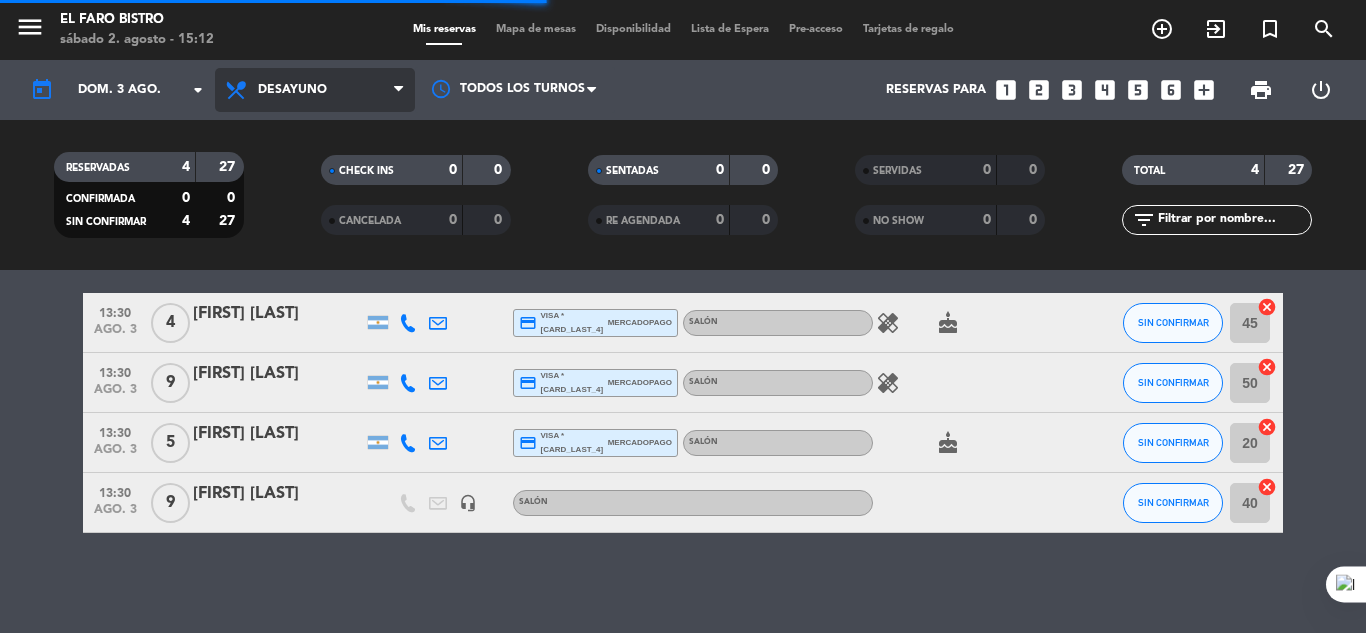 scroll, scrollTop: 301, scrollLeft: 0, axis: vertical 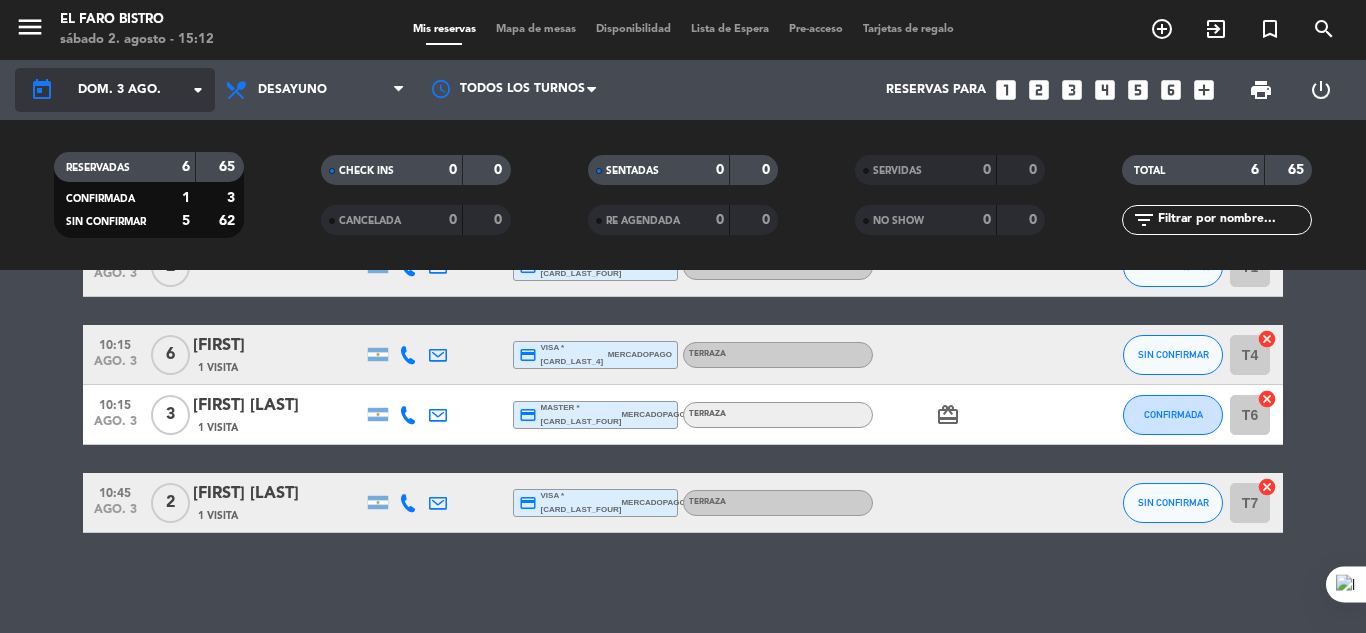 click on "arrow_drop_down" 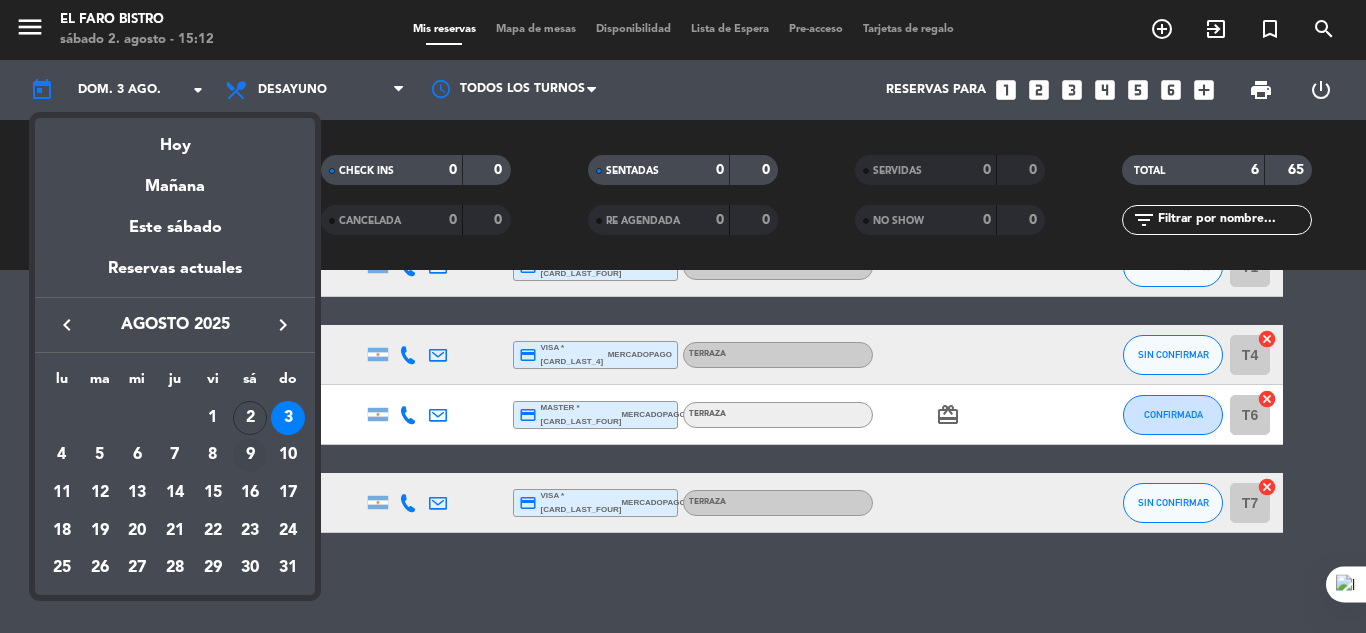 click on "9" at bounding box center (250, 455) 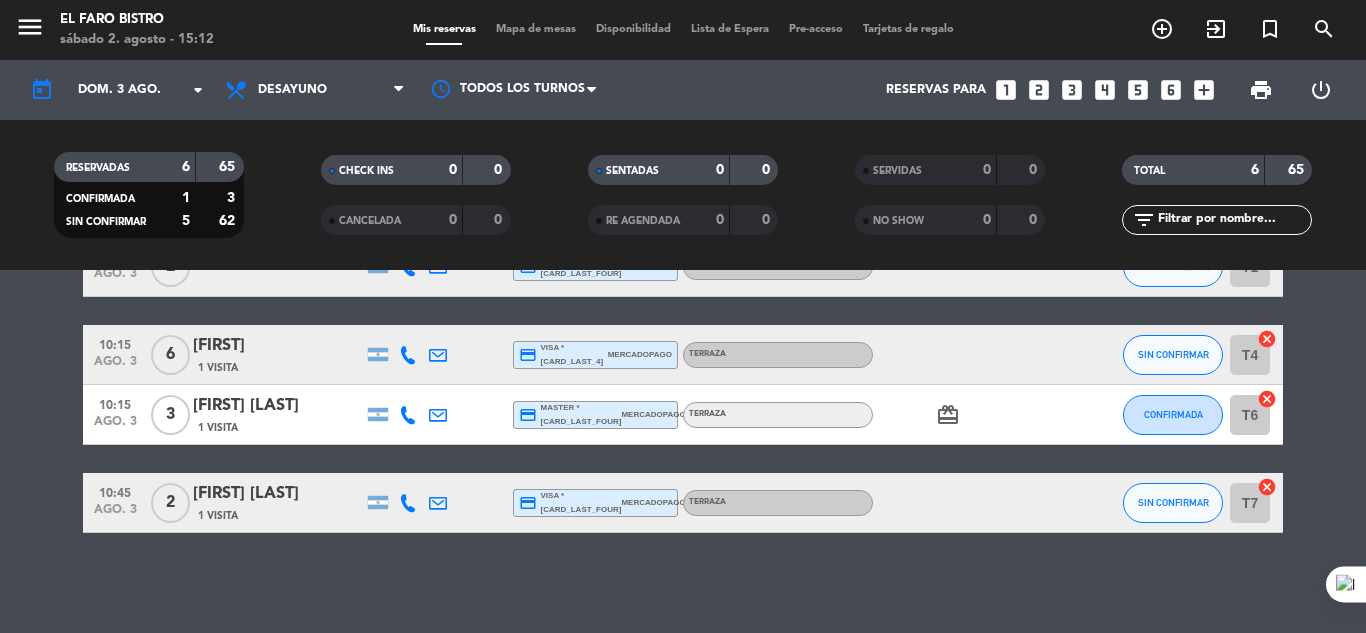 type on "sáb. 9 ago." 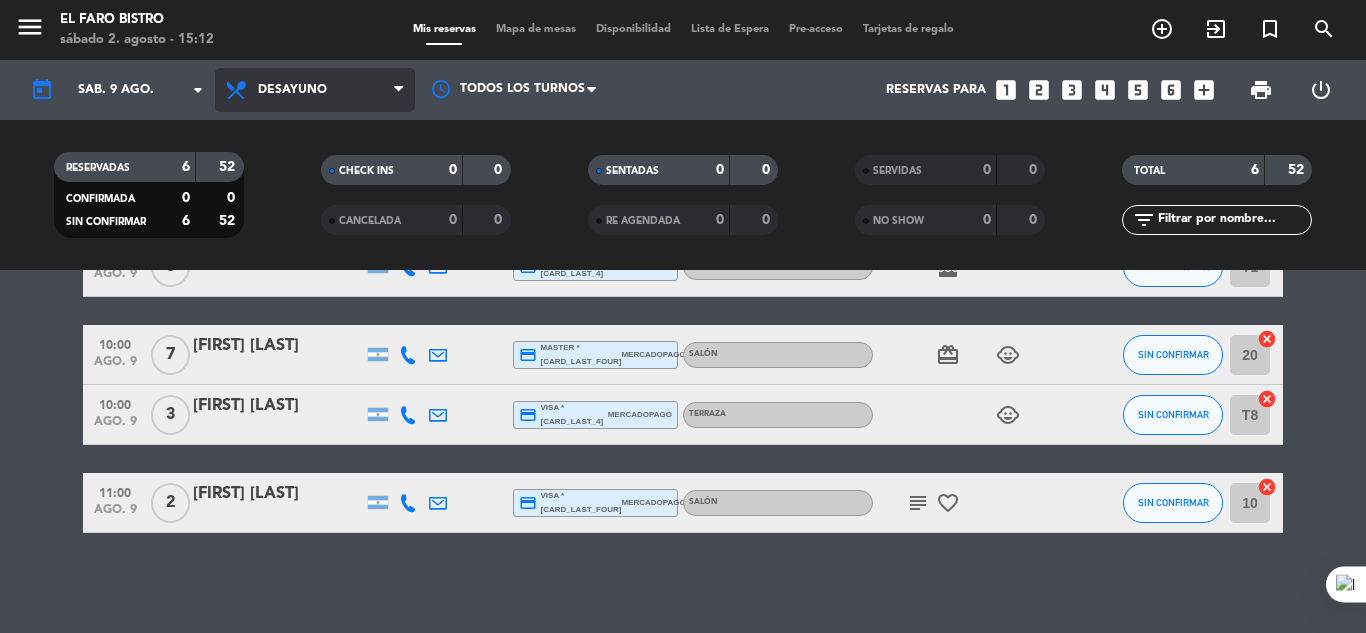 click at bounding box center [398, 90] 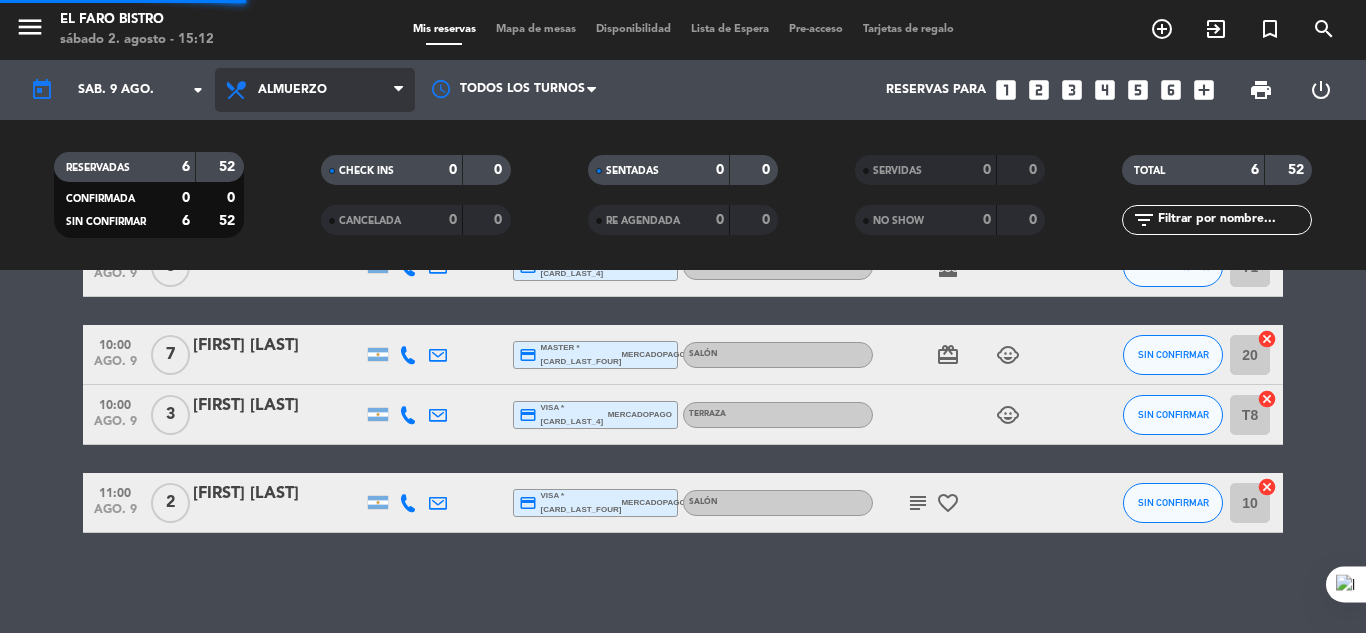 click on "menu  El Faro Bistro   sábado 2. agosto - 15:12   Mis reservas   Mapa de mesas   Disponibilidad   Lista de Espera   Pre-acceso   Tarjetas de regalo  add_circle_outline exit_to_app turned_in_not search today    sáb. 9 ago. arrow_drop_down  Todos los servicios  Desayuno  Brunch  Almuerzo  Cena  Almuerzo  Todos los servicios  Desayuno  Brunch  Almuerzo  Cena Todos los turnos  Reservas para   looks_one   looks_two   looks_3   looks_4   looks_5   looks_6   add_box  print  power_settings_new   RESERVADAS   6   52   CONFIRMADA   0   0   SIN CONFIRMAR   6   52   CHECK INS   0   0   CANCELADA   0   0   SENTADAS   0   0   RE AGENDADA   0   0   SERVIDAS   0   0   NO SHOW   0   0   TOTAL   6   52  filter_list" 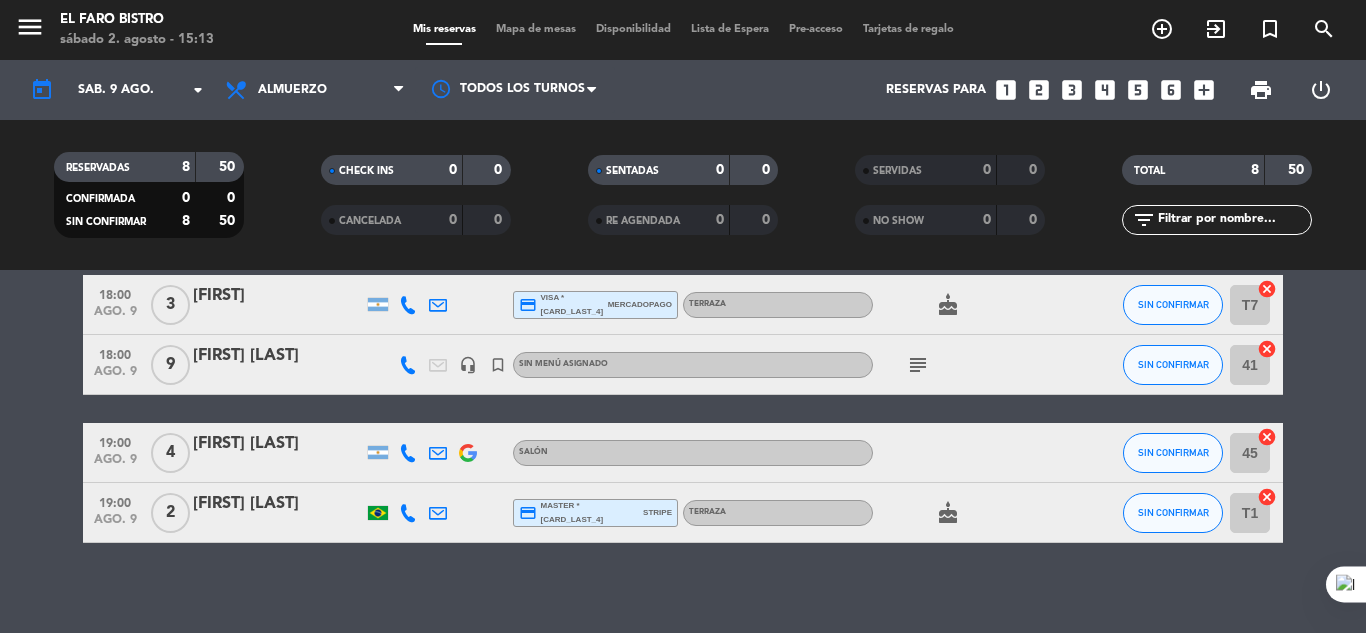 scroll, scrollTop: 393, scrollLeft: 0, axis: vertical 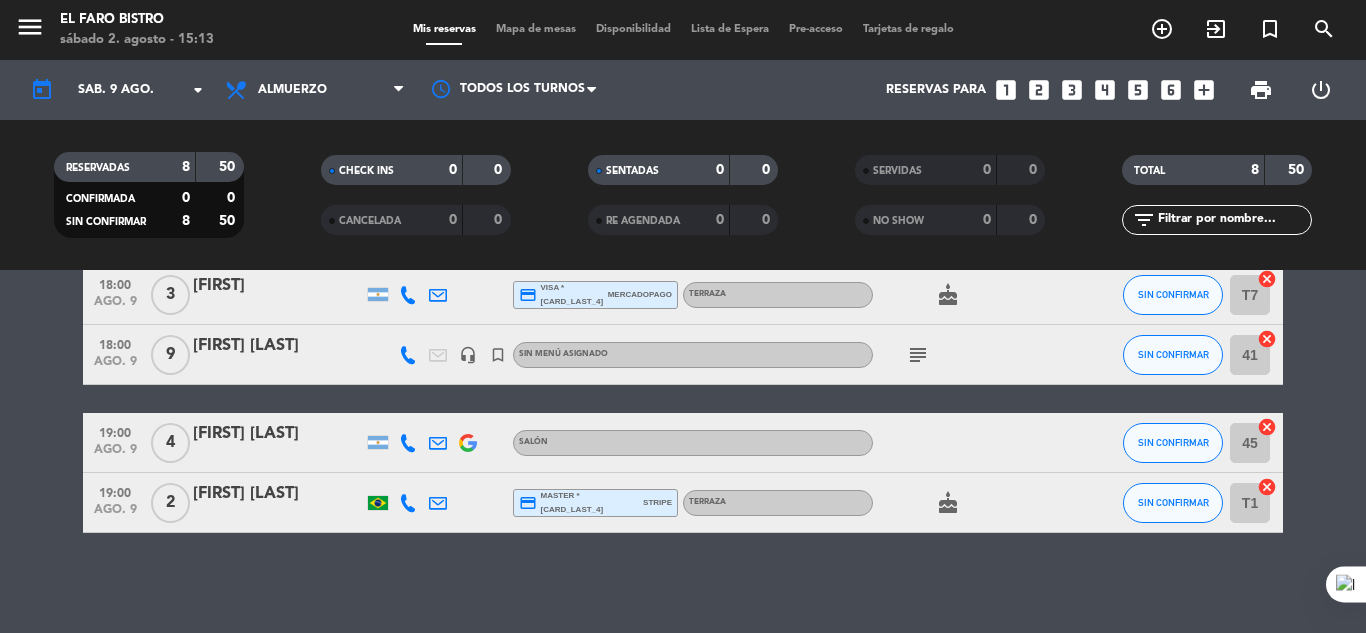 click on "looks_4" at bounding box center (1105, 90) 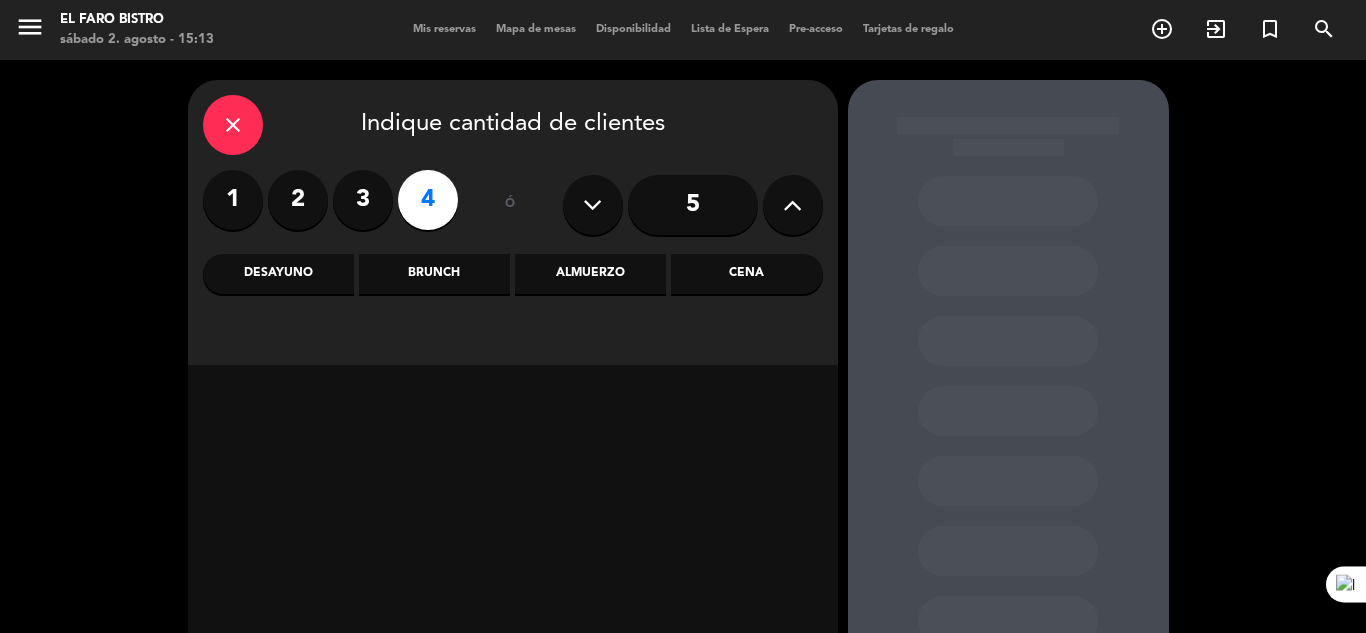 click on "Almuerzo" at bounding box center (590, 274) 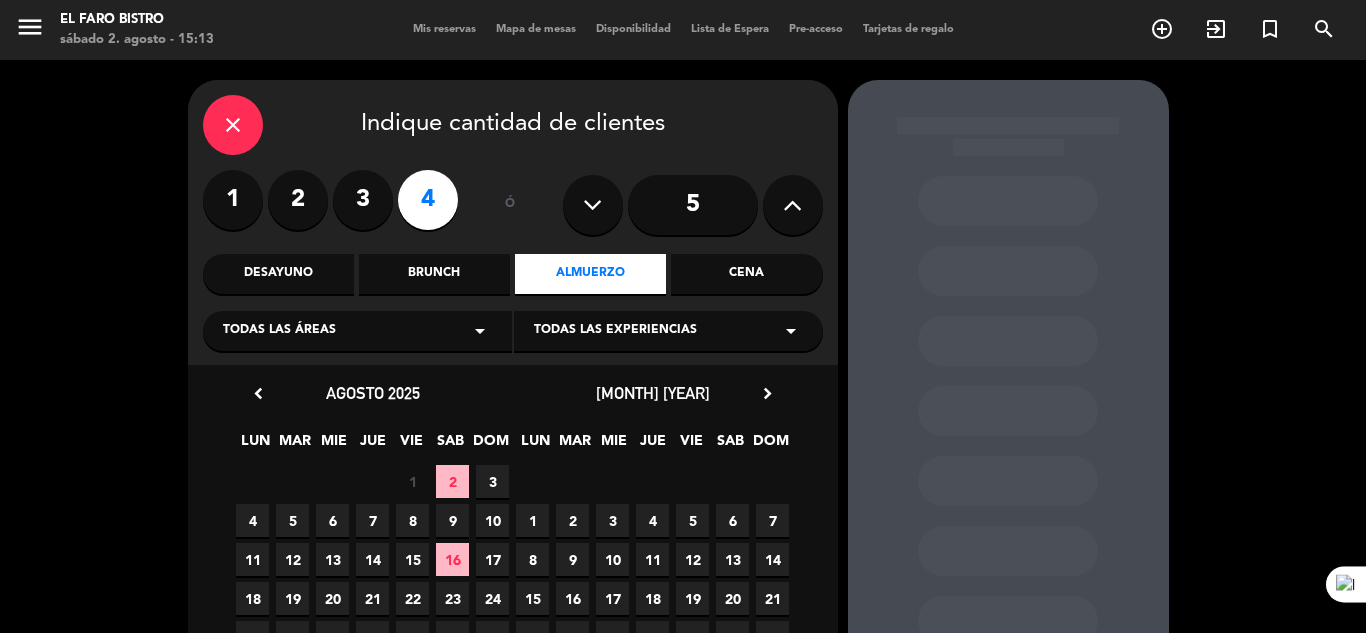 click on "arrow_drop_down" at bounding box center (480, 331) 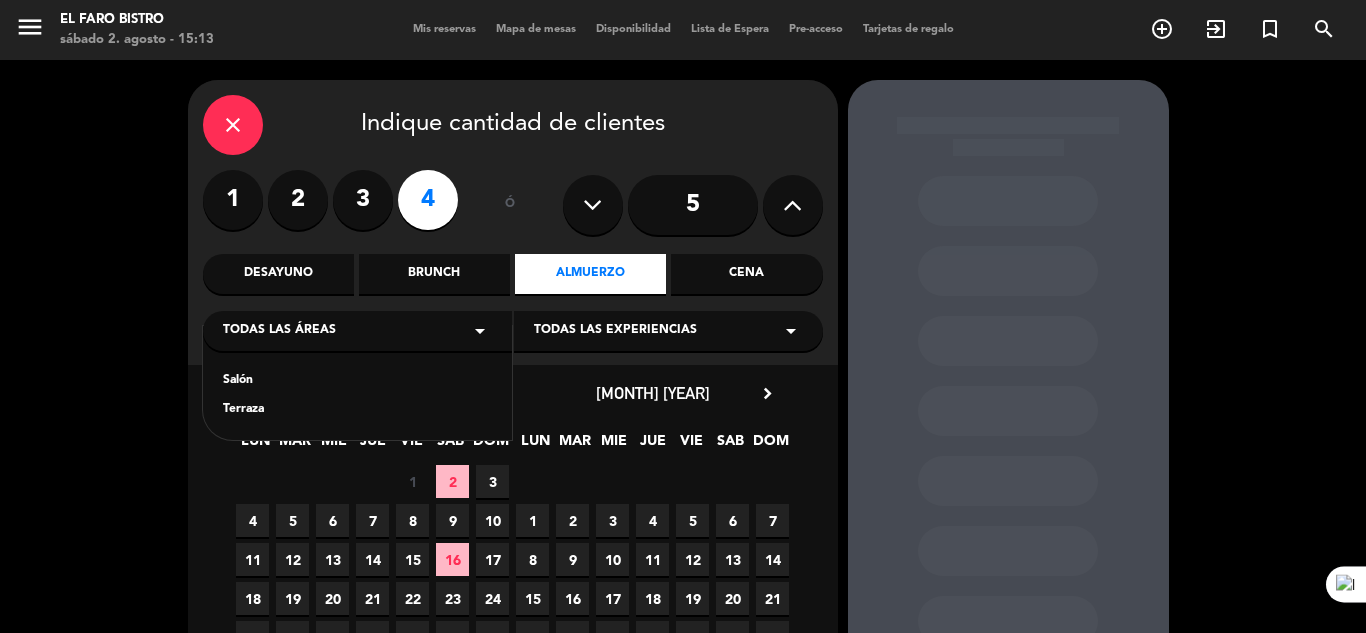 click on "Terraza" at bounding box center [357, 410] 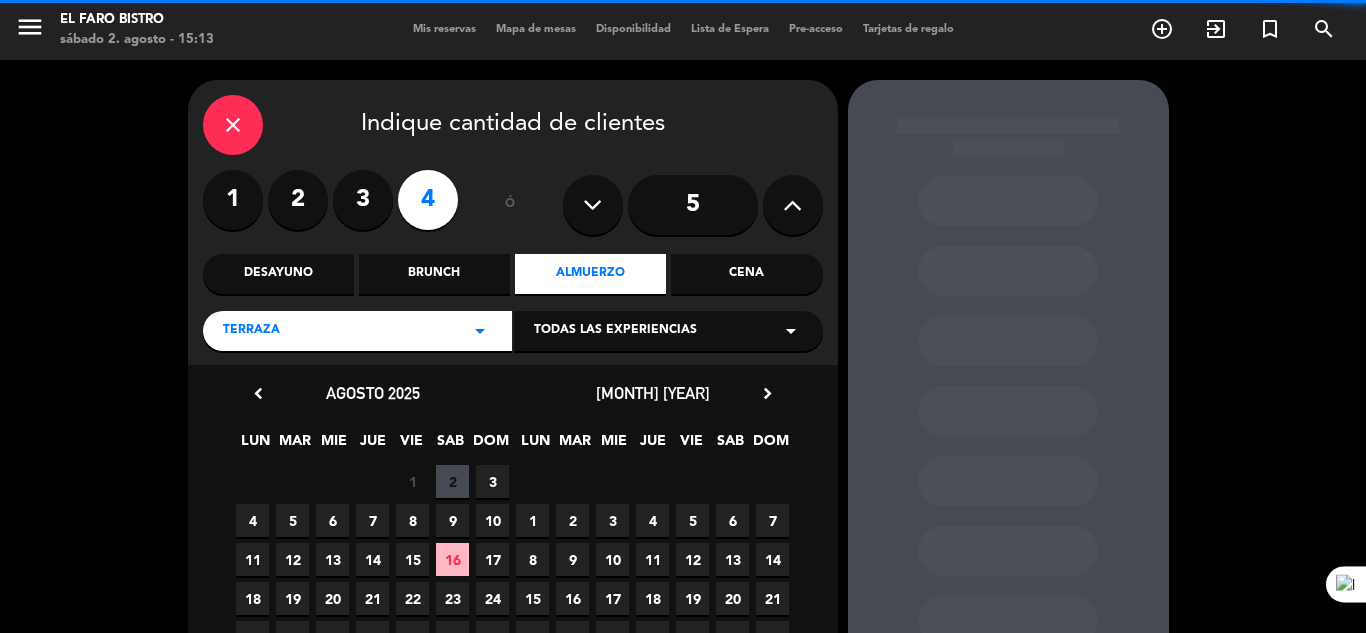 click on "arrow_drop_down" at bounding box center (791, 331) 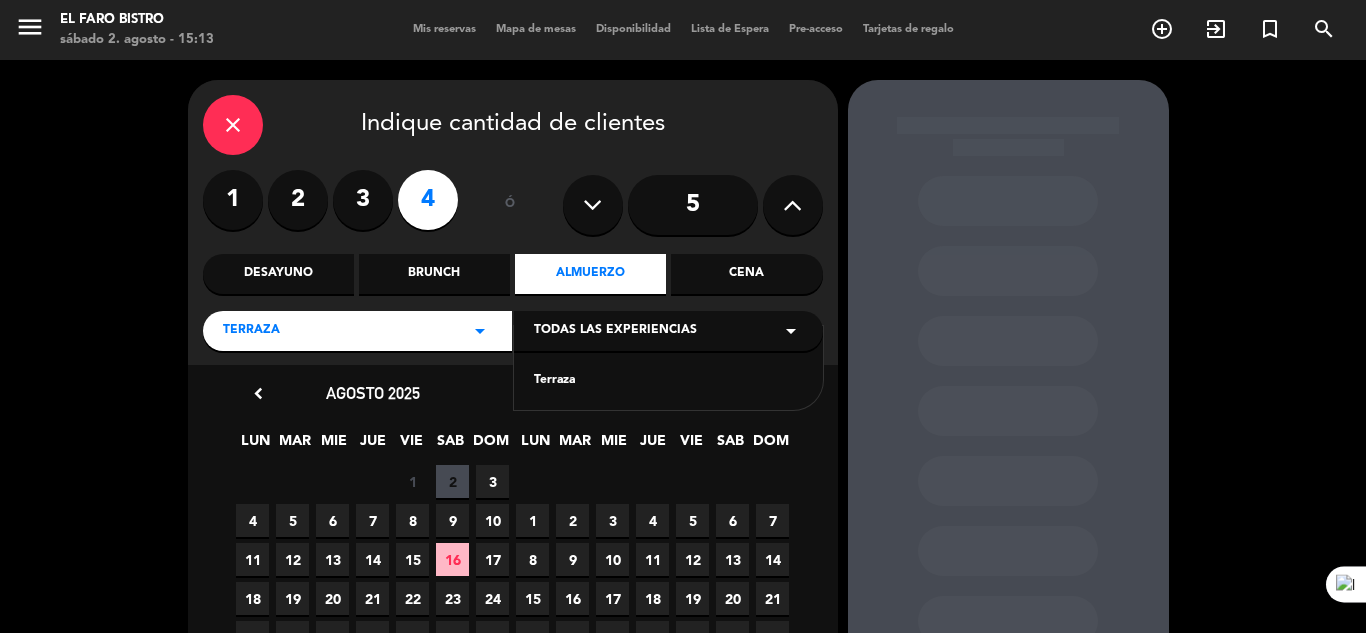 click on "Terraza" at bounding box center (668, 381) 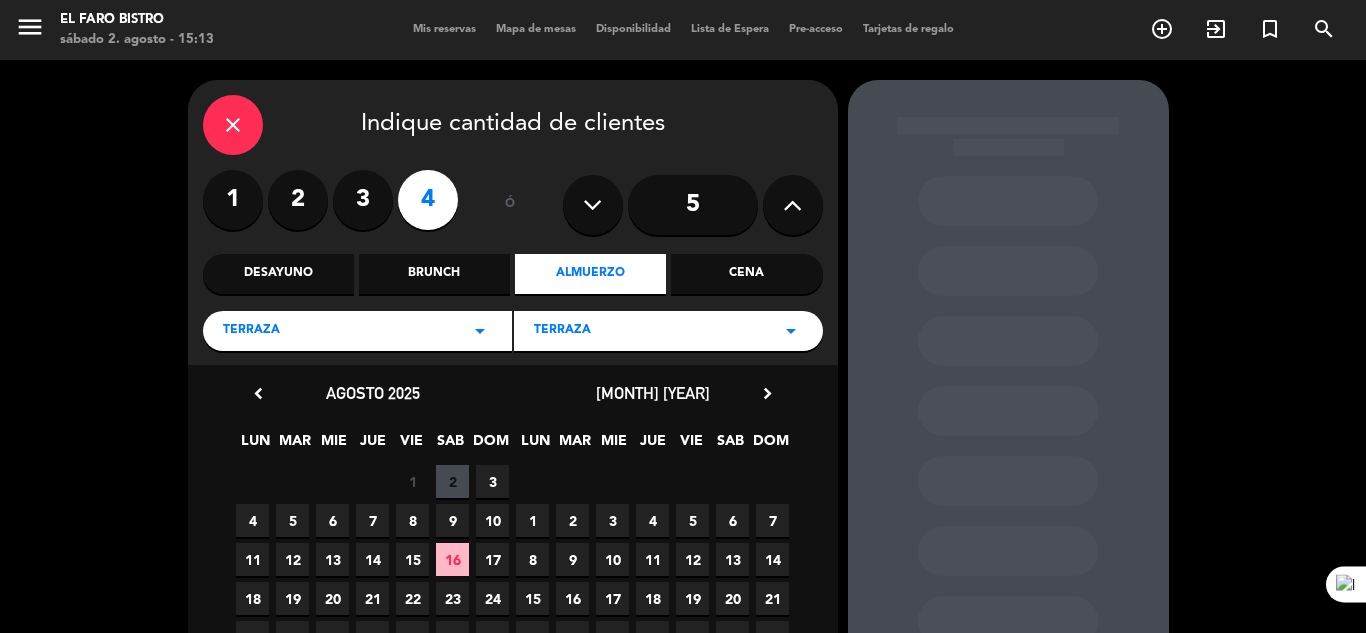 click on "9" at bounding box center (452, 520) 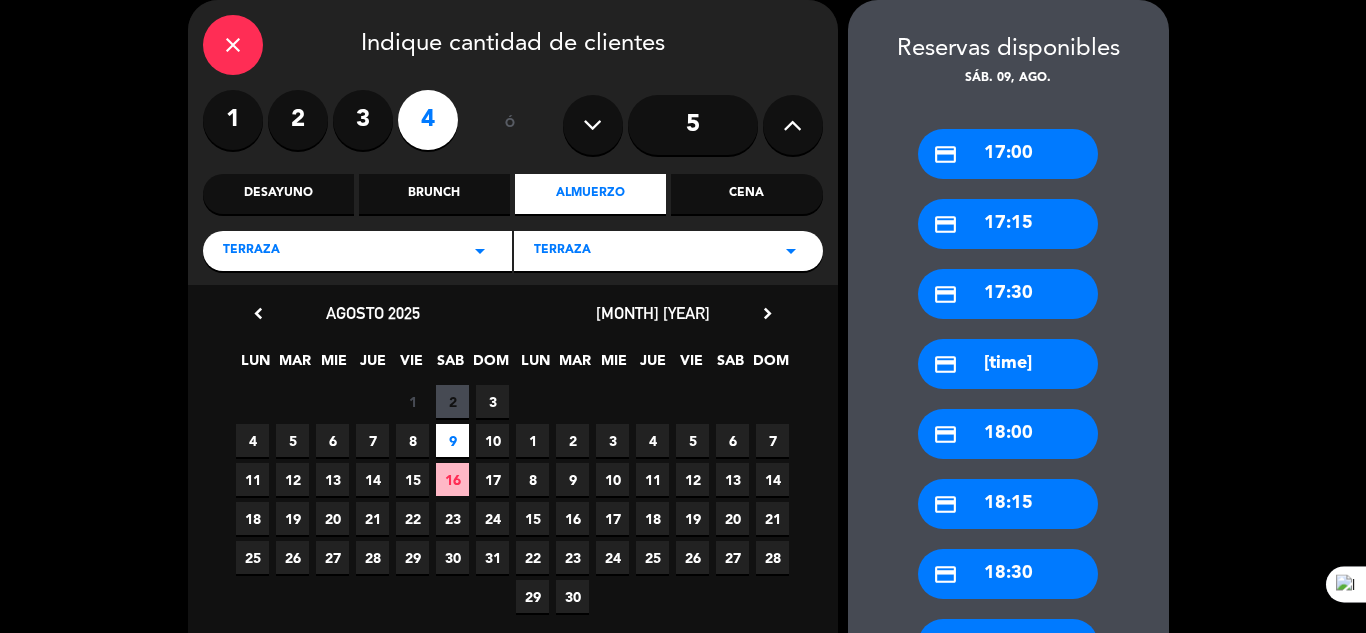 scroll, scrollTop: 180, scrollLeft: 0, axis: vertical 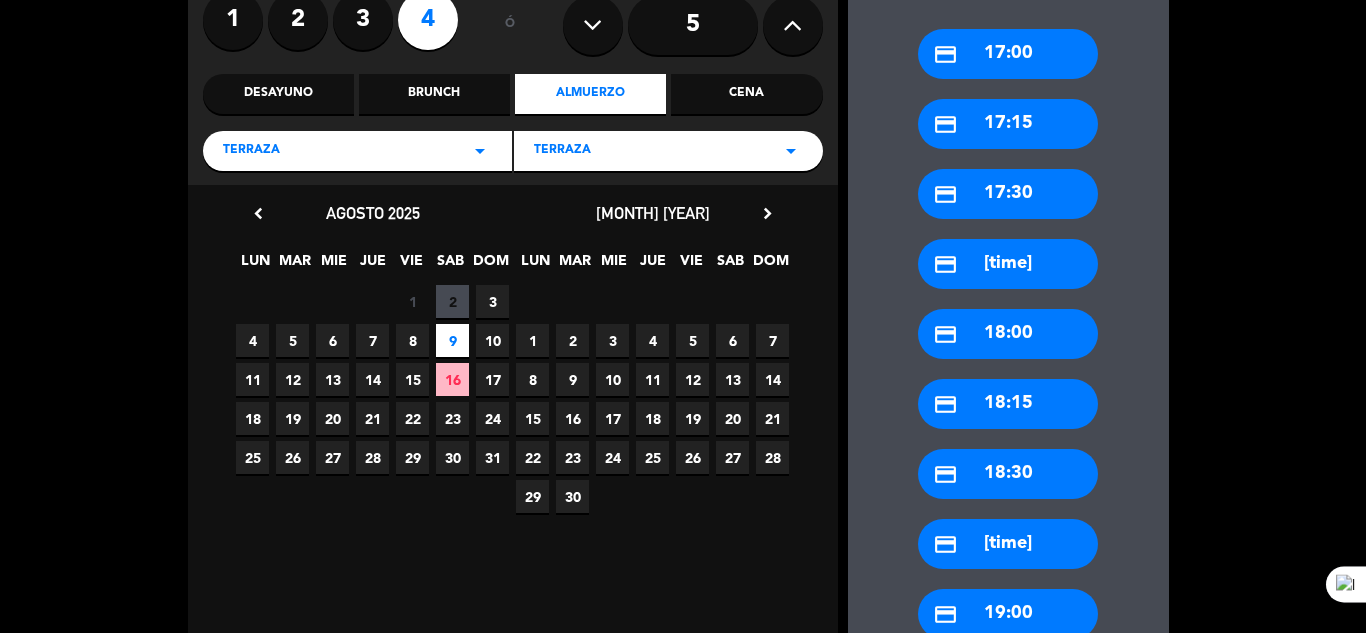 click on "credit_card  17:45" at bounding box center [1008, 264] 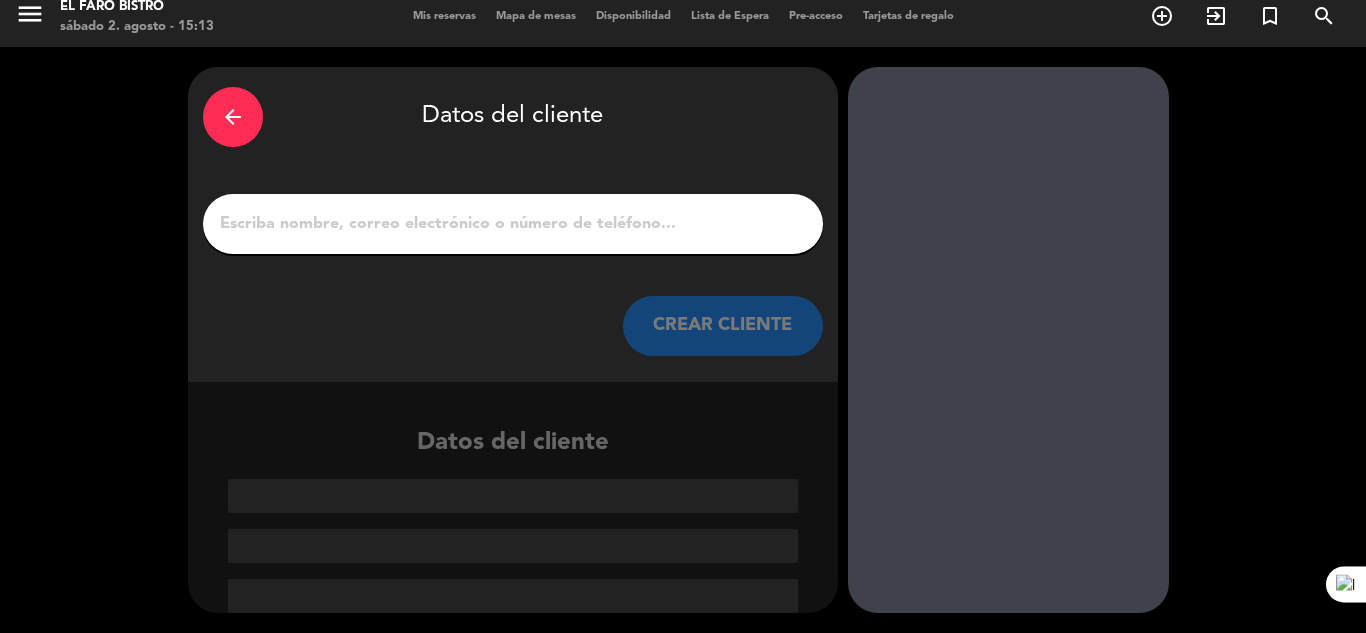 scroll, scrollTop: 13, scrollLeft: 0, axis: vertical 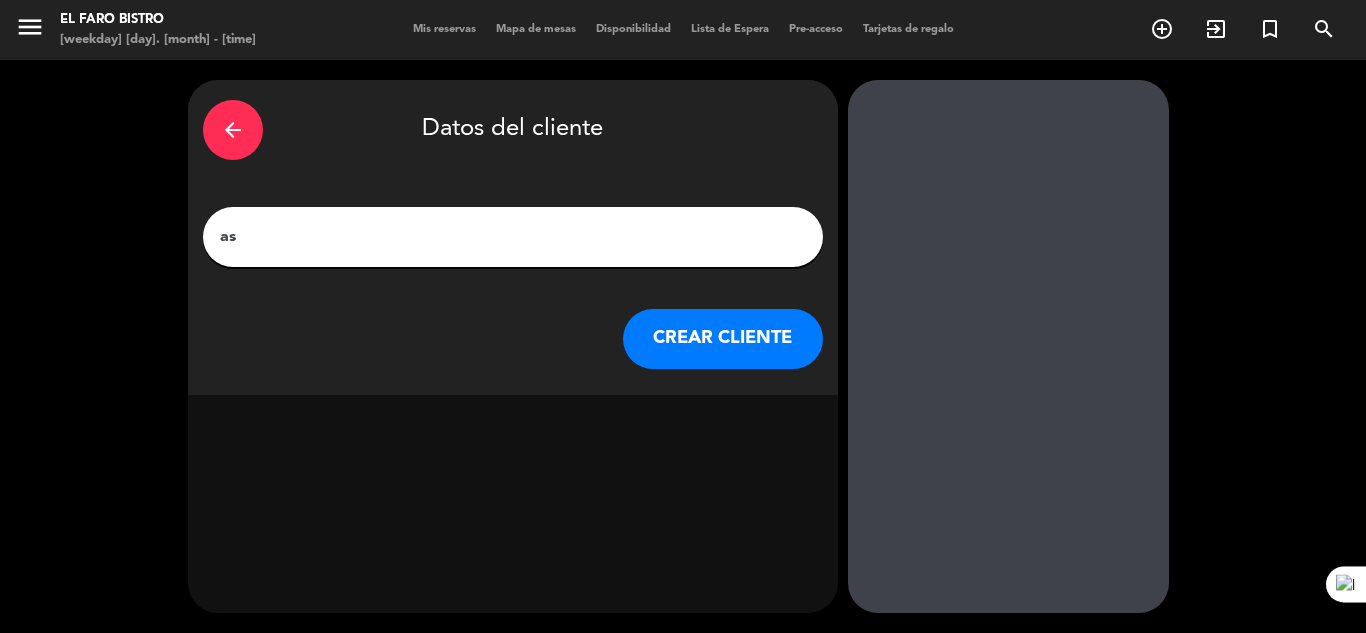 type on "a" 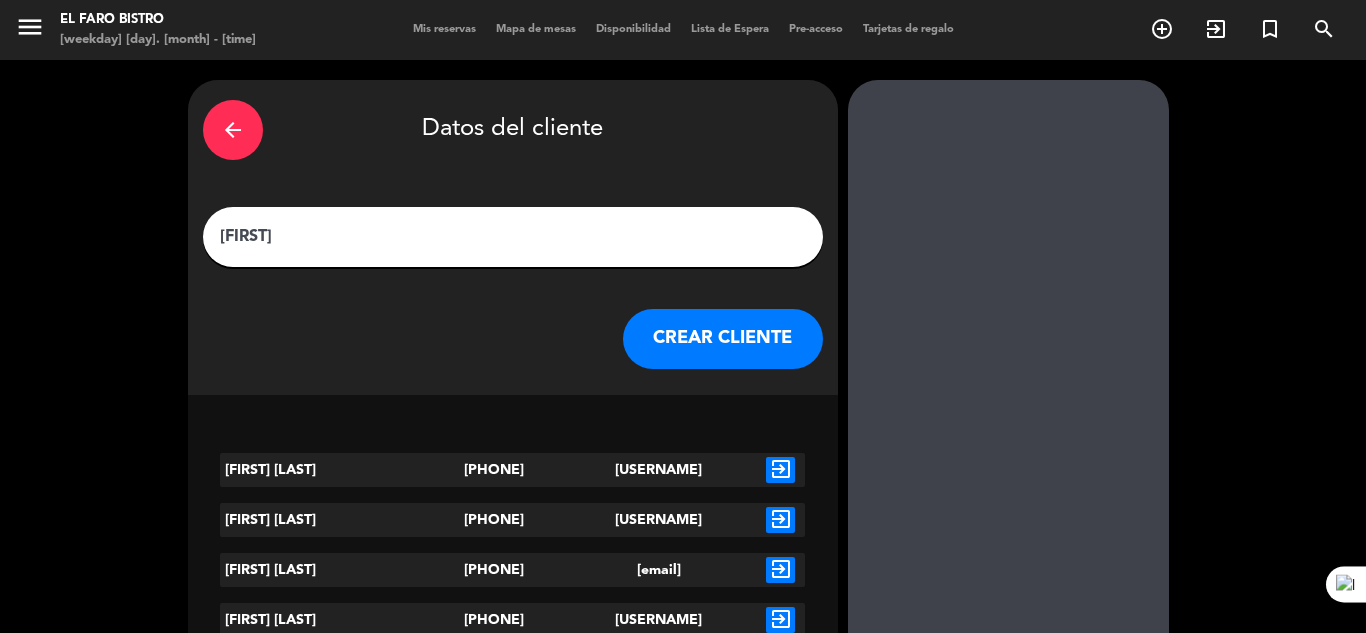 type on "[FIRST]" 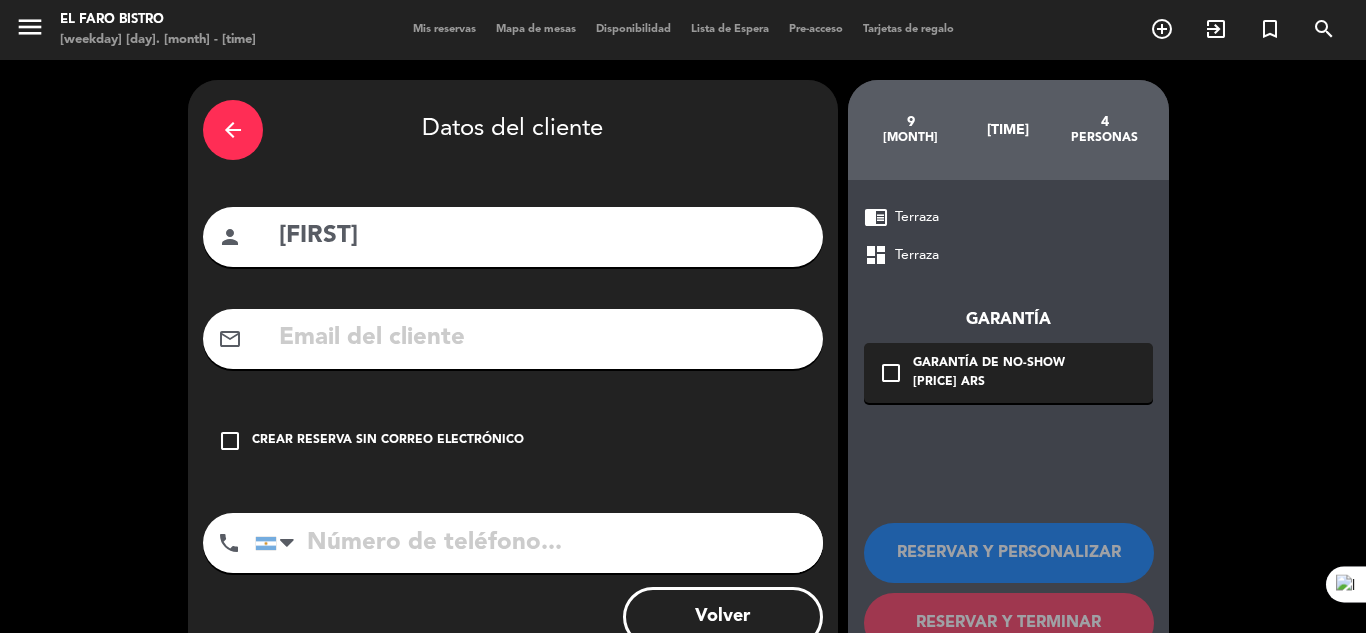 click on "check_box_outline_blank" at bounding box center (230, 441) 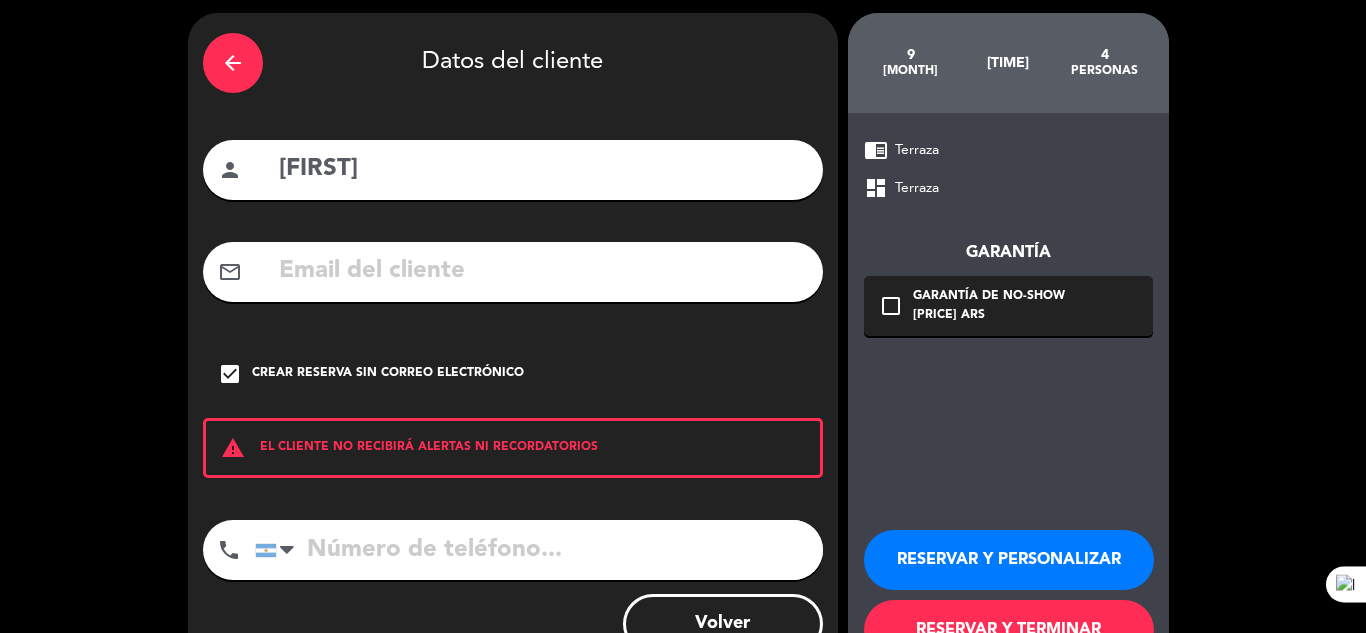 scroll, scrollTop: 100, scrollLeft: 0, axis: vertical 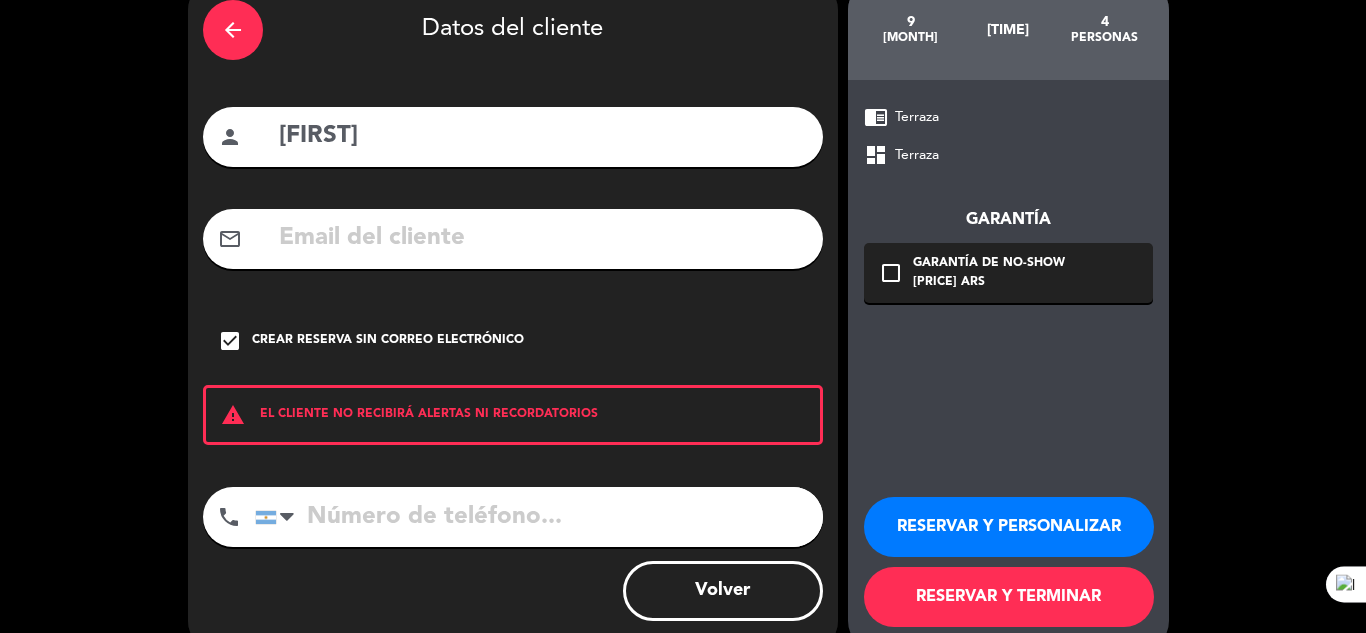 click on "RESERVAR Y TERMINAR" at bounding box center (1009, 597) 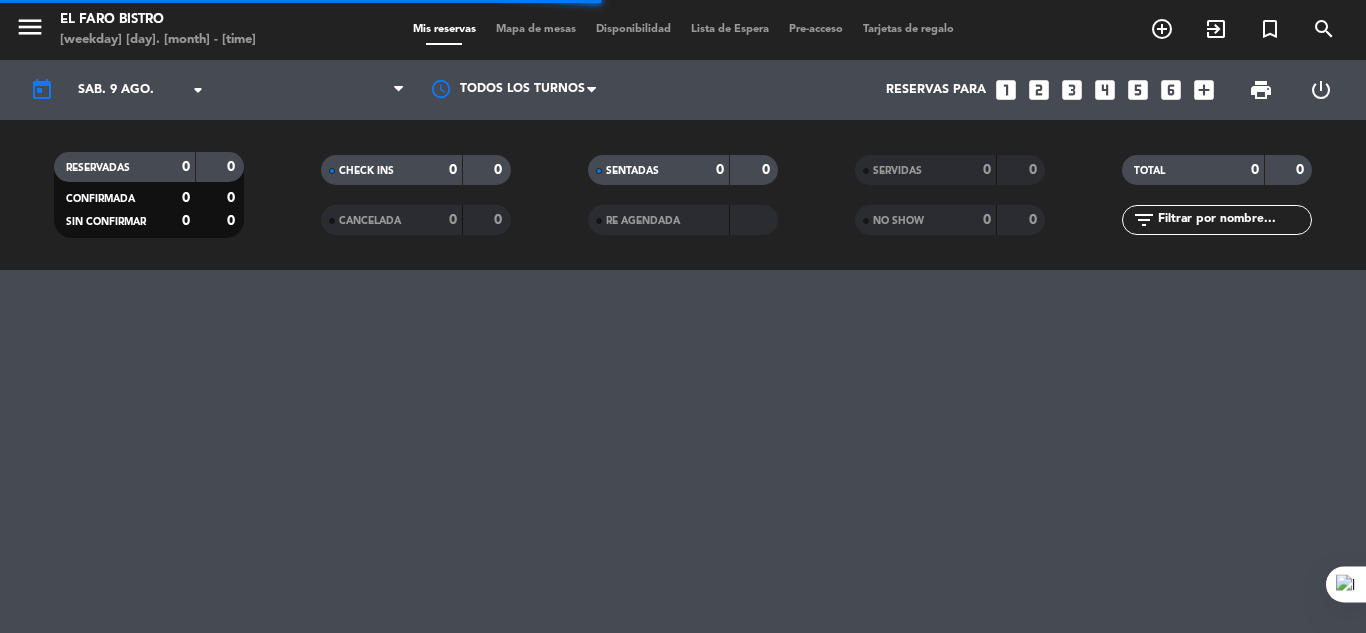 scroll, scrollTop: 0, scrollLeft: 0, axis: both 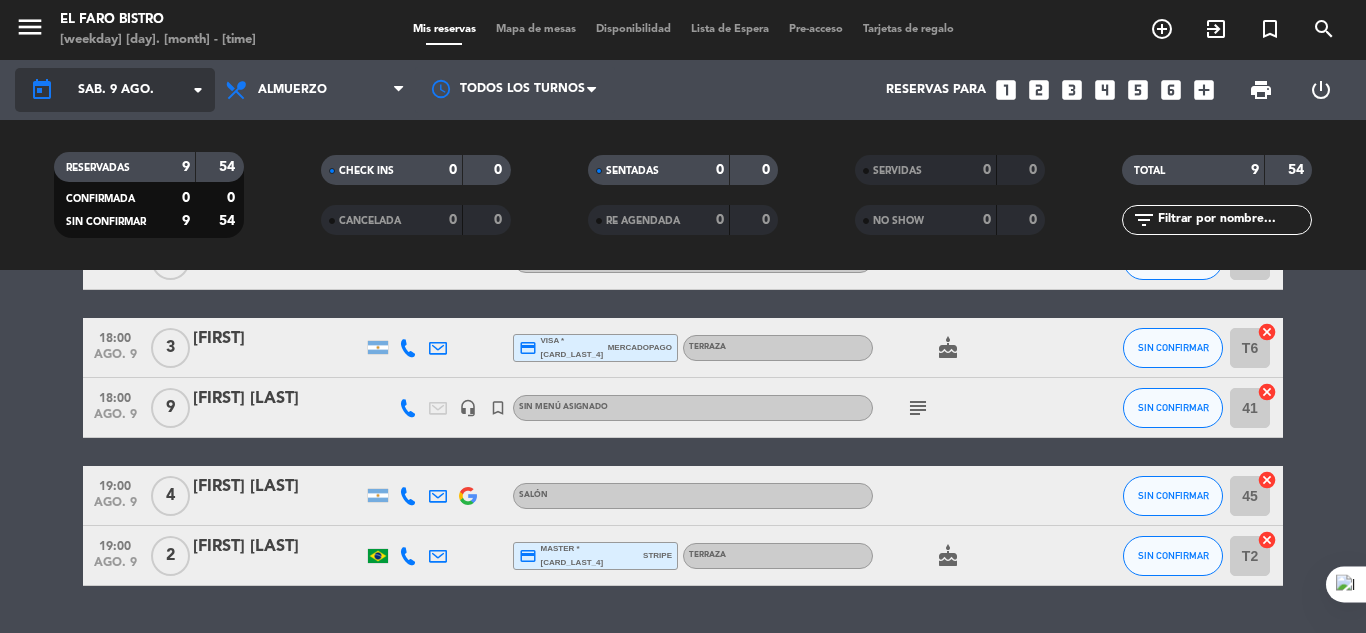 click on "sáb. 9 ago." 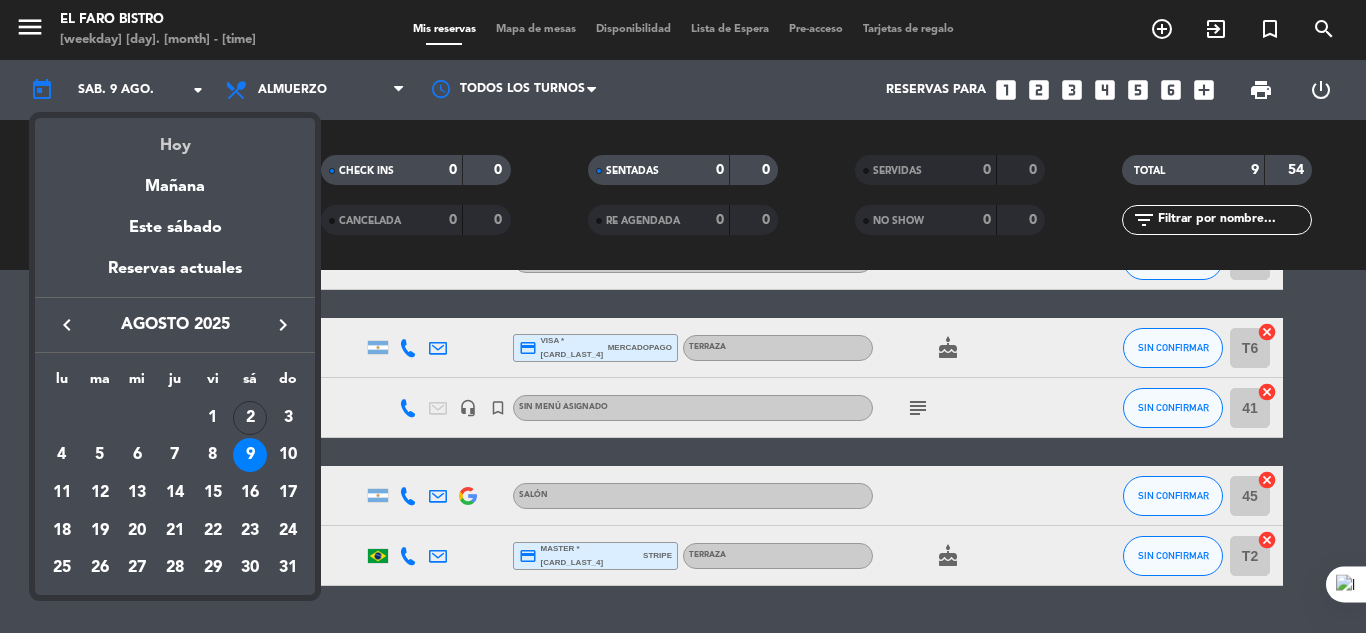 click on "Hoy" at bounding box center [175, 138] 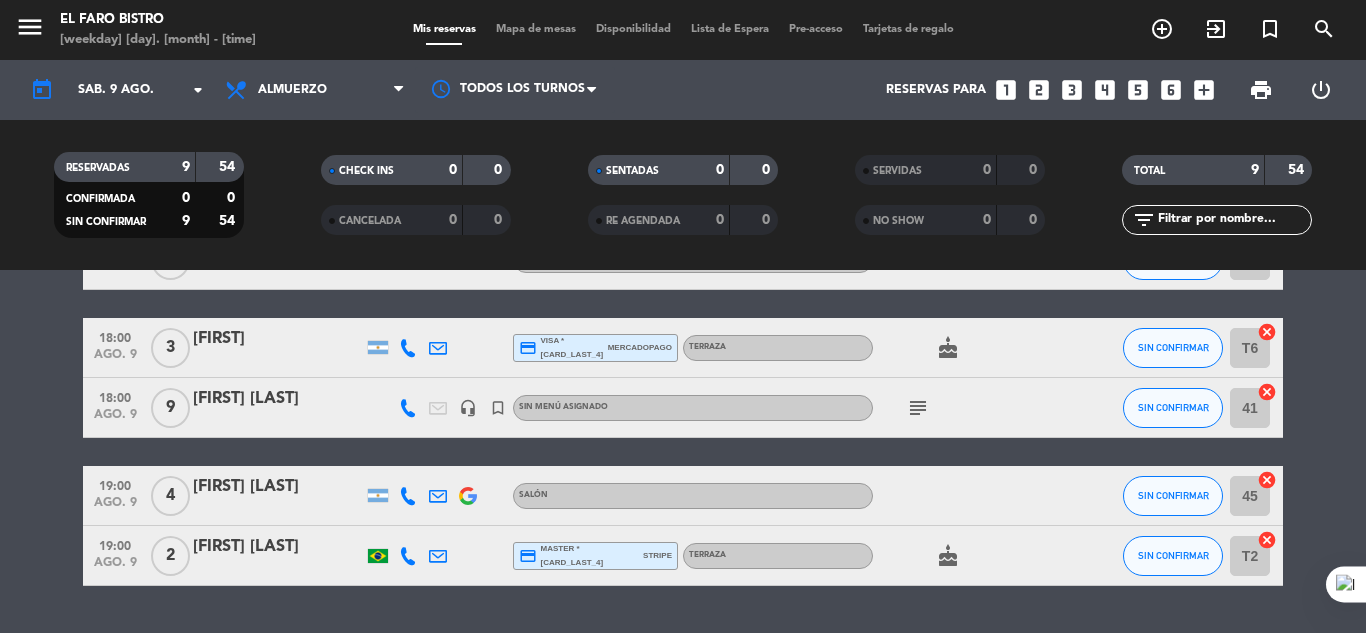 type on "sáb. 2 ago." 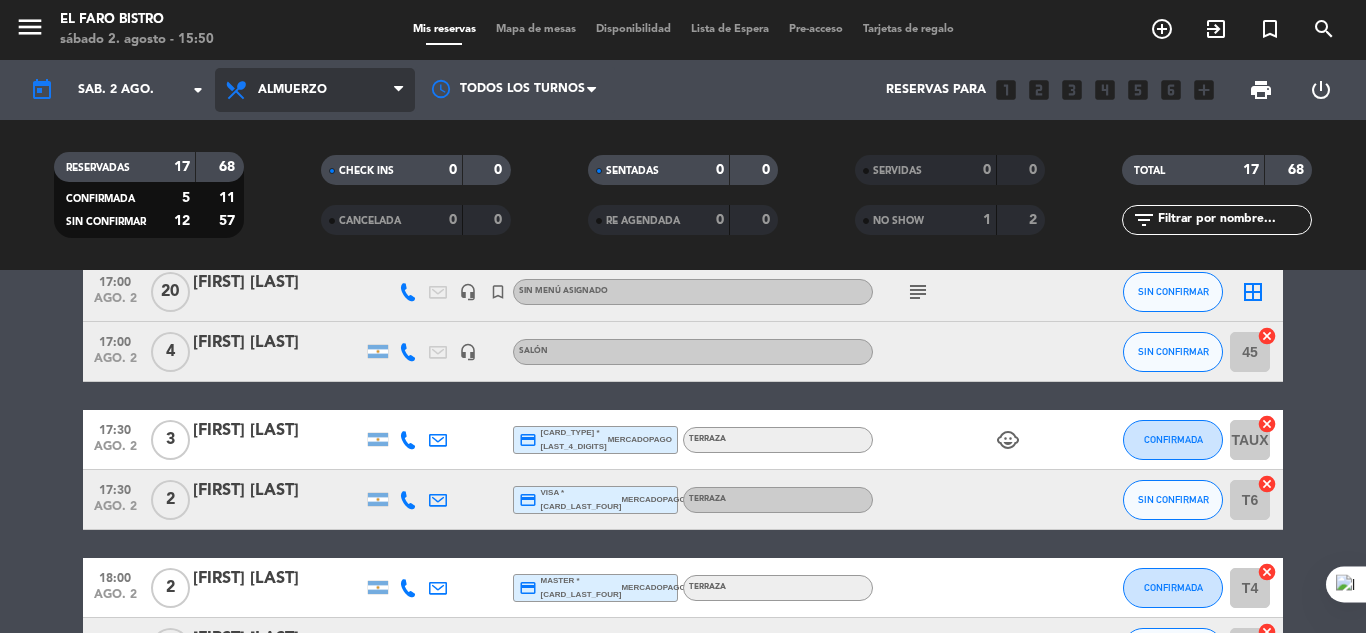 click on "Almuerzo" at bounding box center [315, 90] 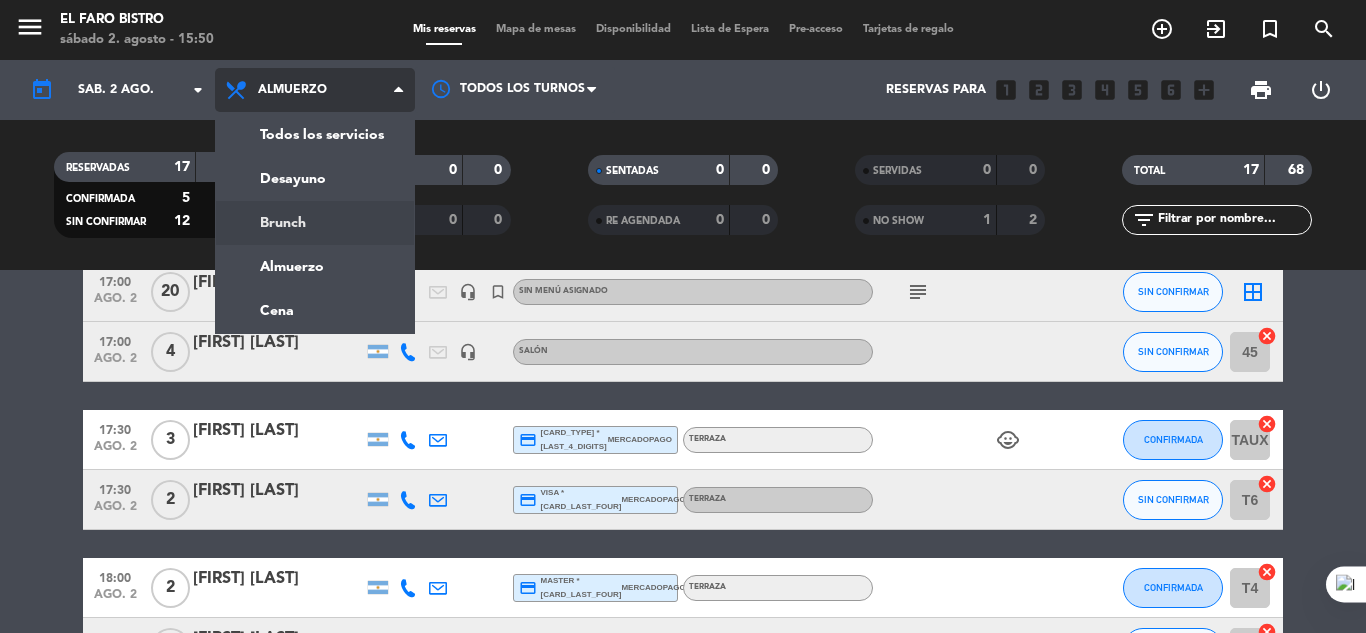 click on "menu  El Faro Bistro   [weekday] [day]. [month] - [time]   Mis reservas   Mapa de mesas   Disponibilidad   Lista de Espera   Pre-acceso   Tarjetas de regalo  add_circle_outline exit_to_app turned_in_not search today    [weekday]. [day] [month]  arrow_drop_down  Todos los servicios  Desayuno  Brunch  Almuerzo  Cena  Almuerzo  Todos los servicios  Desayuno  Brunch  Almuerzo  Cena Todos los turnos  Reservas para   looks_one   looks_two   looks_3   looks_4   looks_5   looks_6   add_box  print  power_settings_new   RESERVADAS   17   68   CONFIRMADA   5   11   SIN CONFIRMAR   12   57   CHECK INS   0   0   CANCELADA   0   0   SENTADAS   0   0   RE AGENDADA   0   0   SERVIDAS   0   0   NO SHOW   1   2   TOTAL   17   68  filter_list" 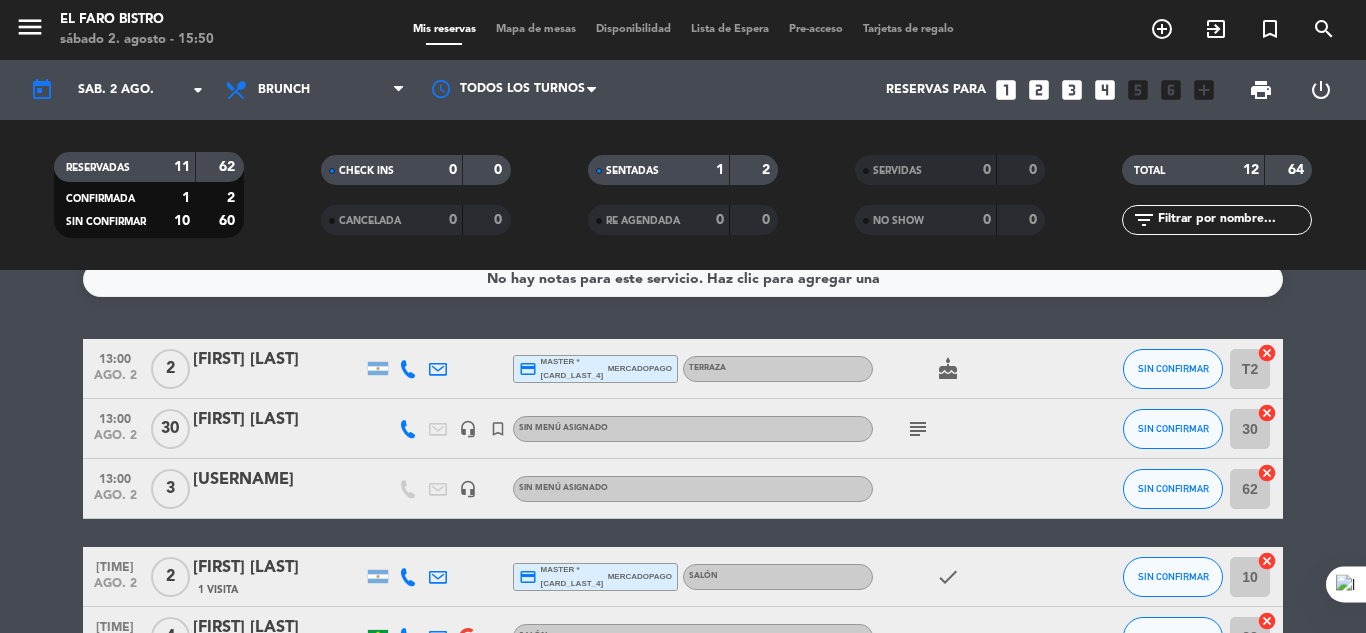 scroll, scrollTop: 17, scrollLeft: 0, axis: vertical 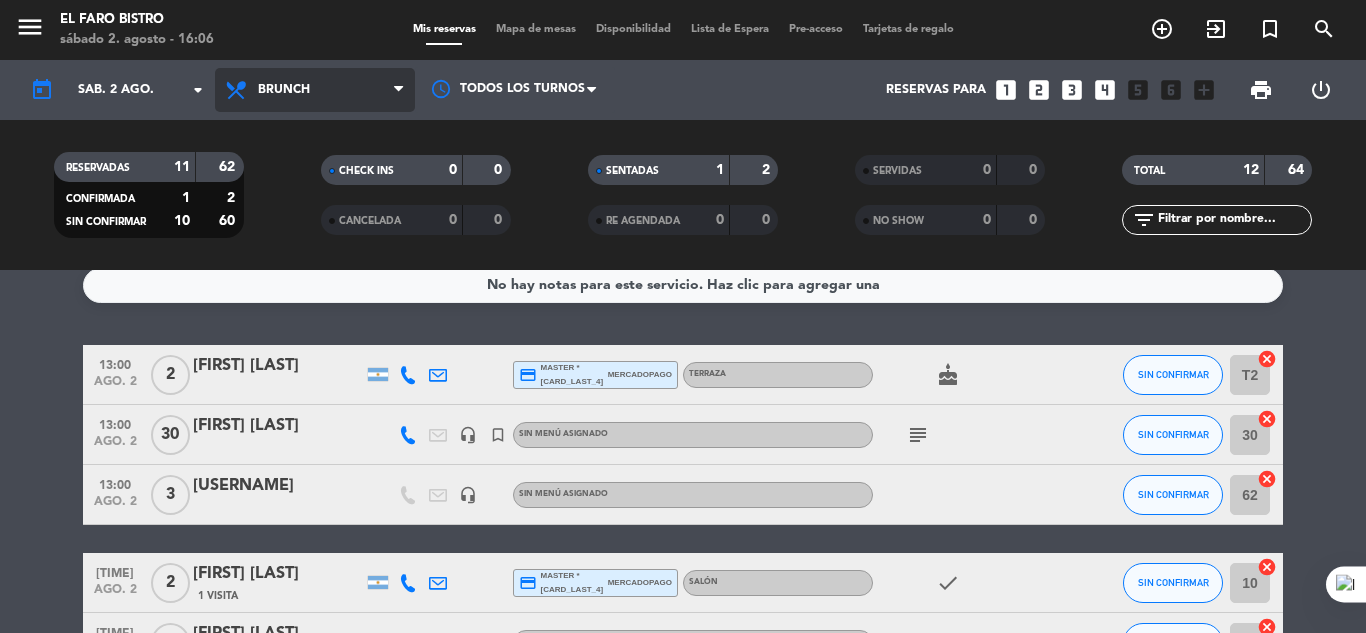 click at bounding box center (398, 90) 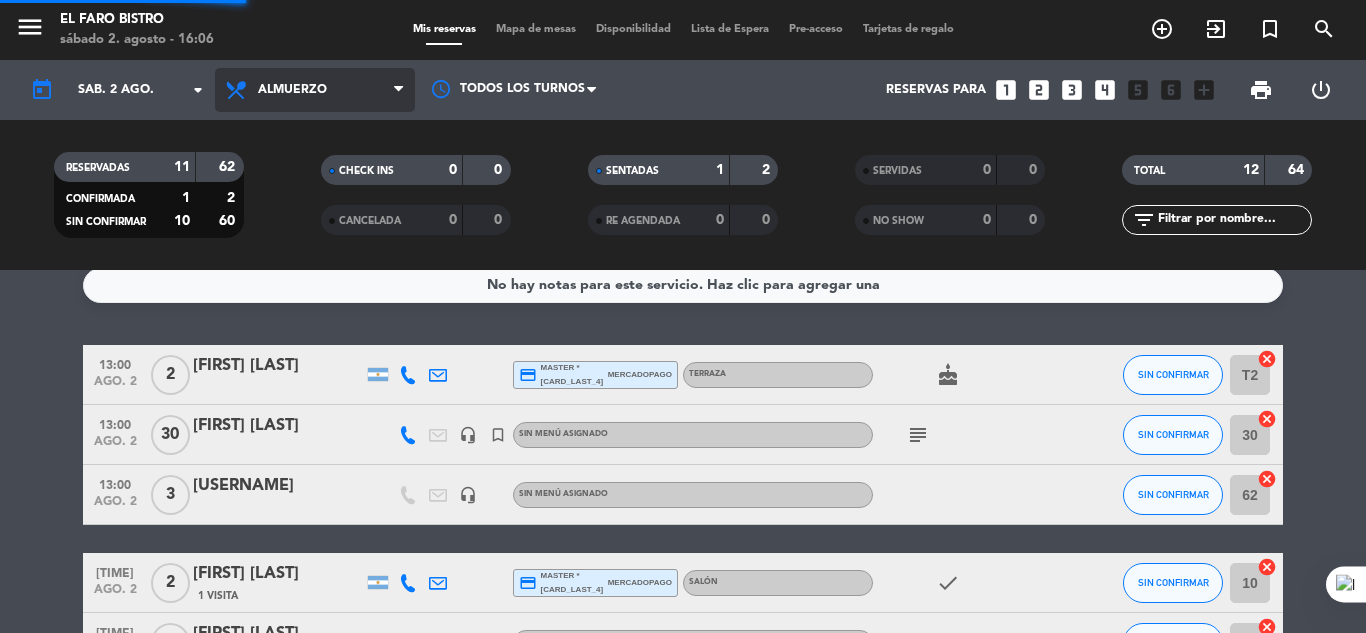 click on "menu El Faro Bistro sábado 2. agosto - 13:00 Mis reservas Mapa de mesas Disponibilidad Lista de Espera Pre-acceso Tarjetas de regalo add_circle_outline exit_to_app turned_in_not search today sáb. 2 ago. arrow_drop_down Todos los servicios Desayuno Brunch Almuerzo Cena Almuerzo Todos los servicios Desayuno Brunch Almuerzo Cena Todos los turnos Reservas para looks_one looks_two looks_3 looks_4 looks_5 looks_6 add_box print power_settings_new RESERVADAS 11 62 CONFIRMADA 1 2 SIN CONFIRMAR 10 60 CHECK INS 0 0 CANCELADA 0 0 SENTADAS 1 2 RE AGENDADA 0 0 SERVIDAS 0 0 NO SHOW 0 0 TOTAL 12 64 filter_list No hay notas para este servicio. Haz clic para agregar una 13:00 ago. 2 2 [FIRST] [LAST] credit_card master * [CARD_LAST_FOUR] mercadopago Terraza cake SIN CONFIRMAR T2 cancel 13:00 ago. 2 30 [FIRST] [LAST] headset_mic turned_in_not Sin menú asignado subject SIN CONFIRMAR 30 cancel 62" 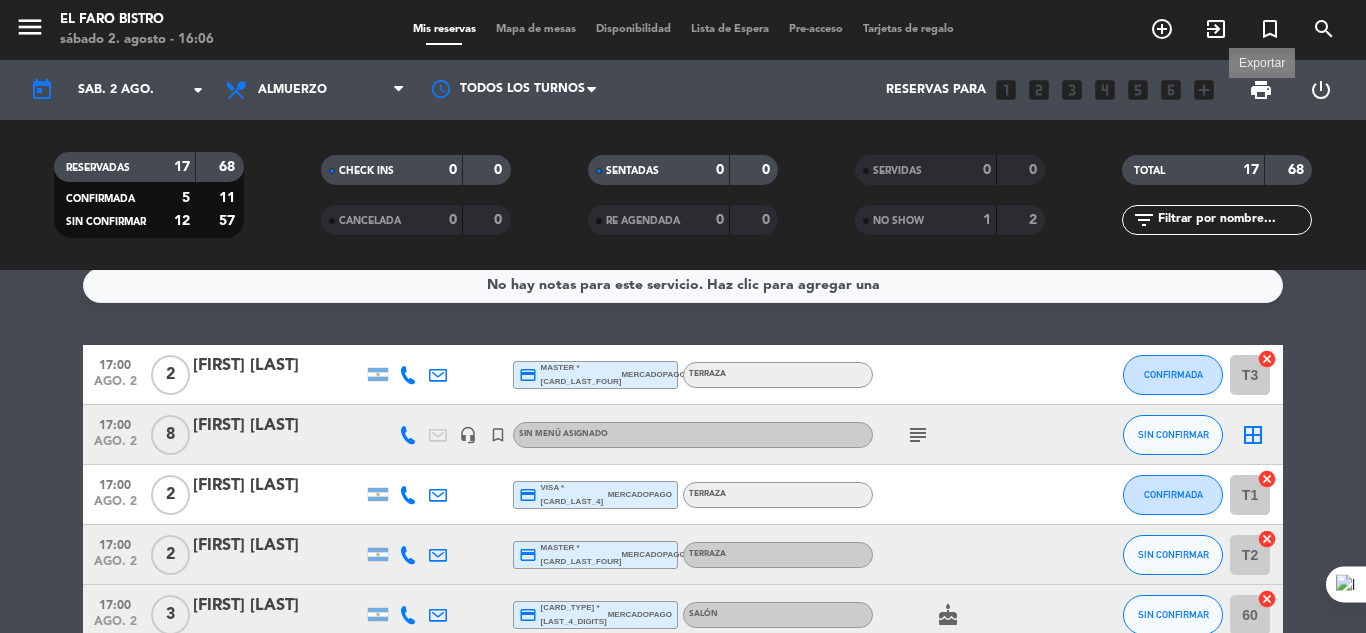 click on "print" at bounding box center (1261, 90) 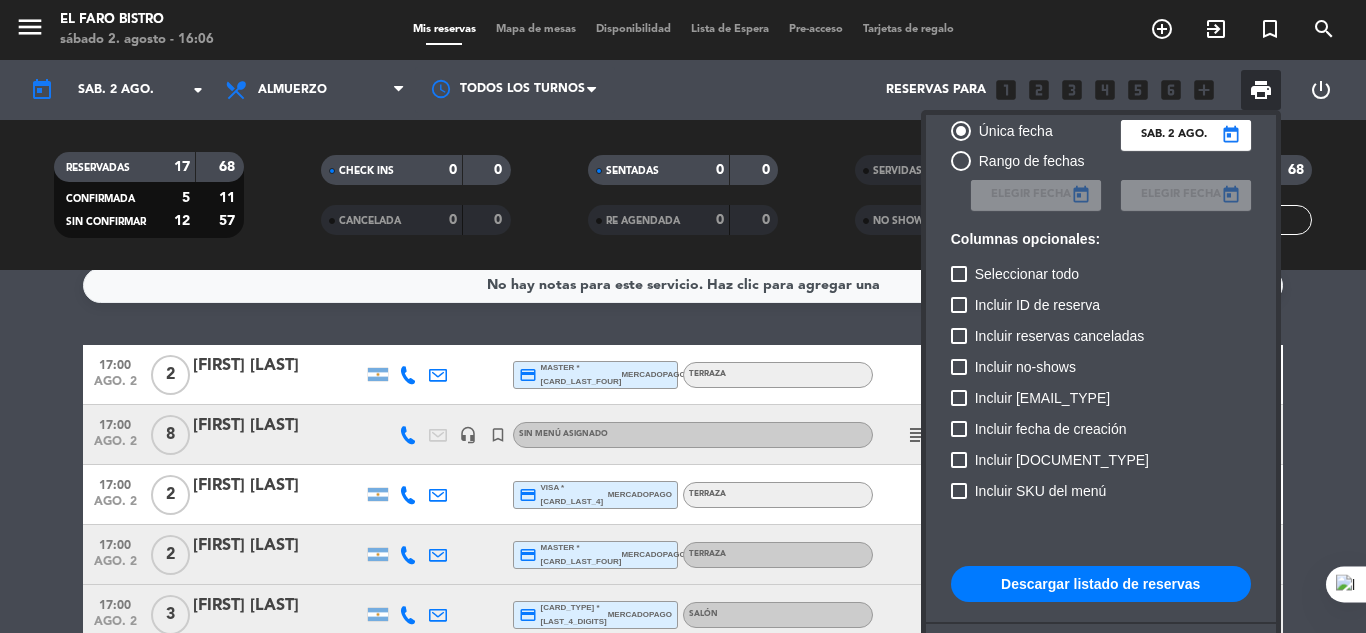 scroll, scrollTop: 122, scrollLeft: 0, axis: vertical 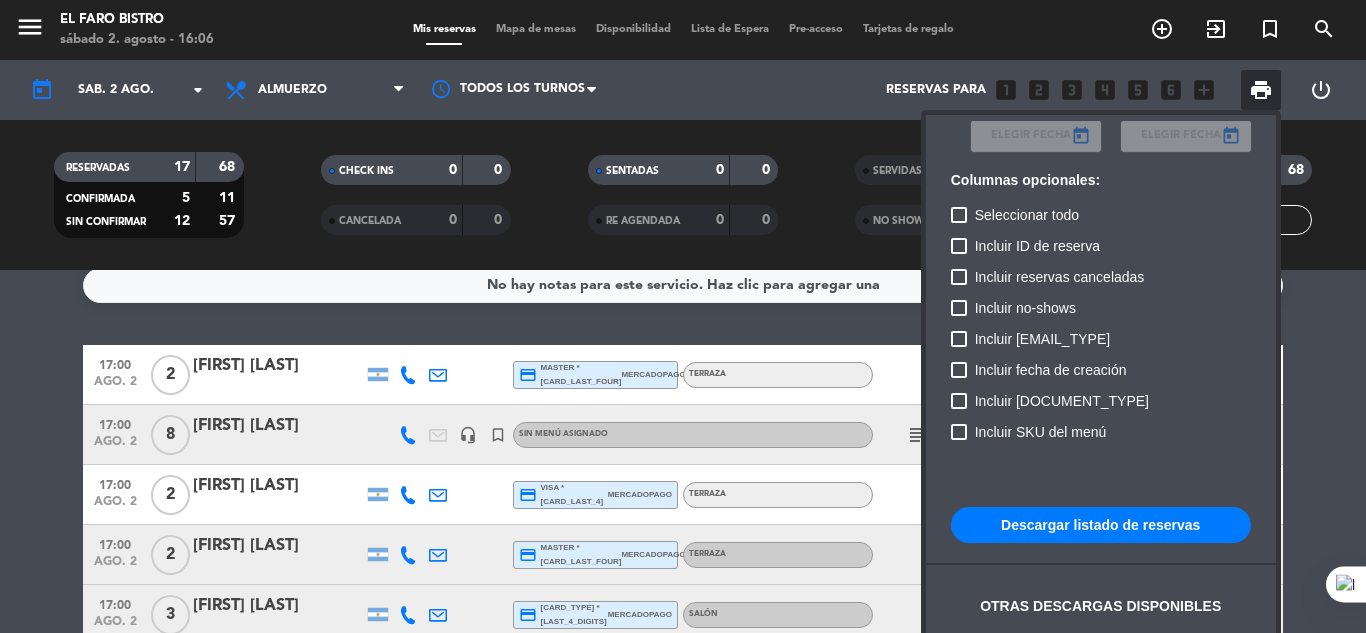 click on "Descargar listado de reservas" at bounding box center [1101, 525] 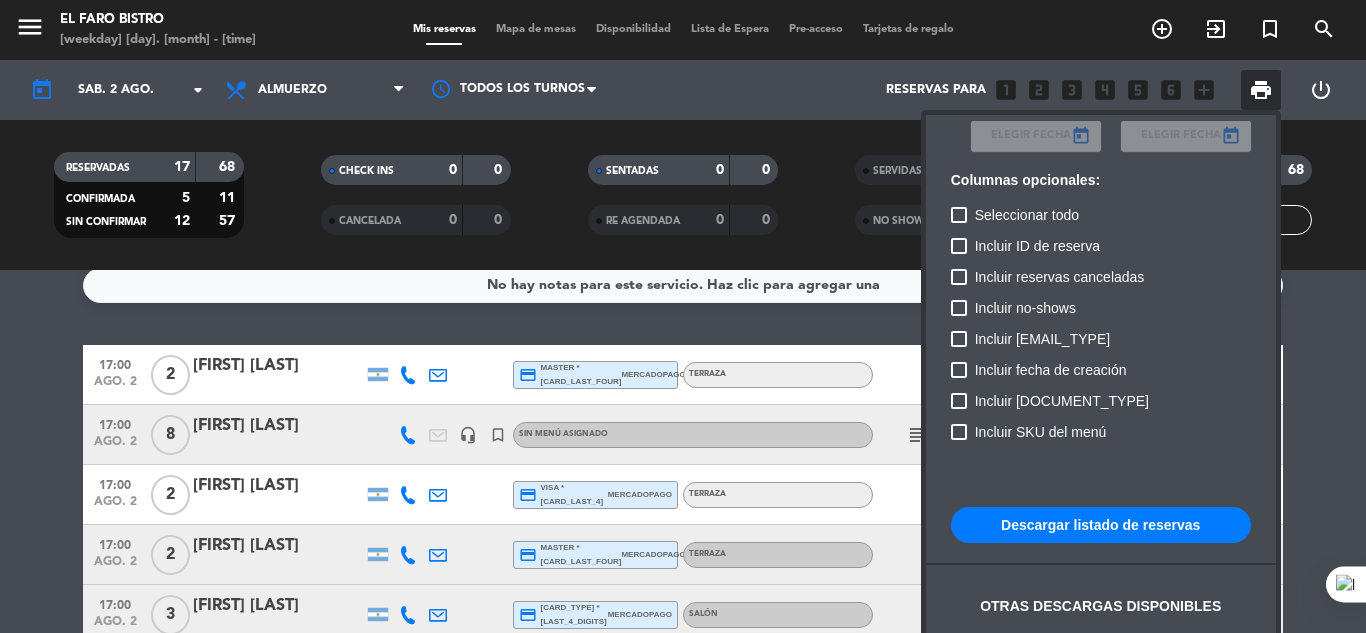 click at bounding box center [683, 316] 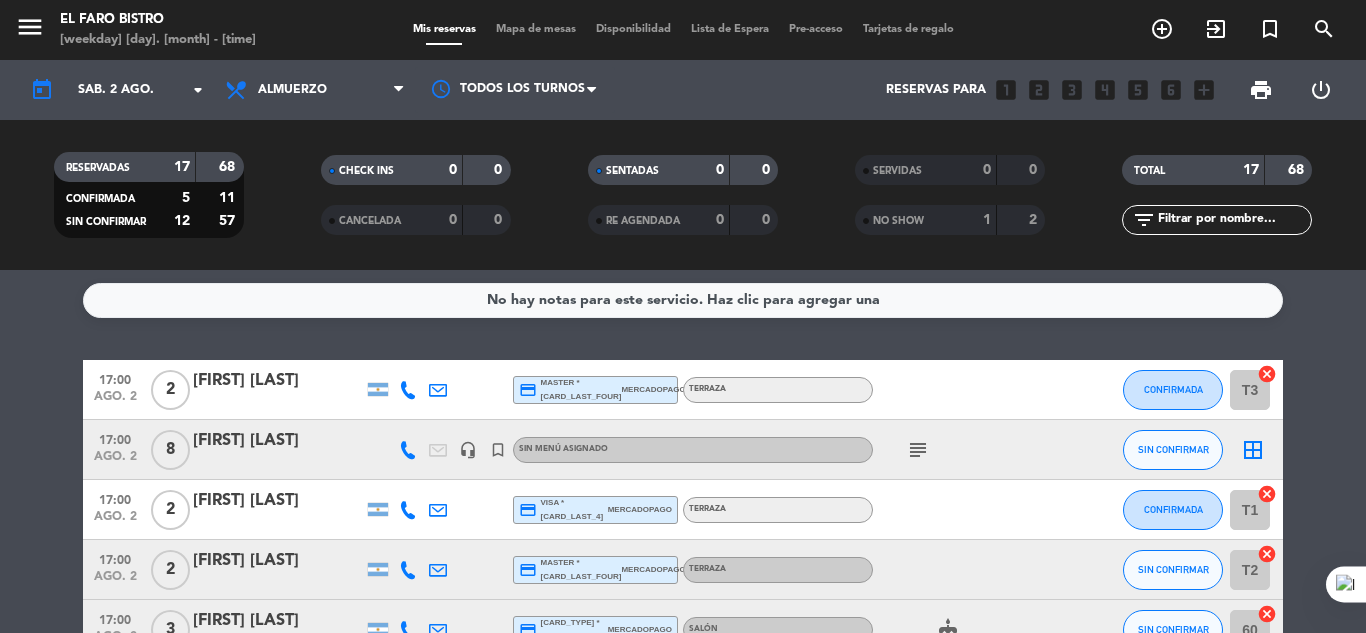 scroll, scrollTop: 0, scrollLeft: 0, axis: both 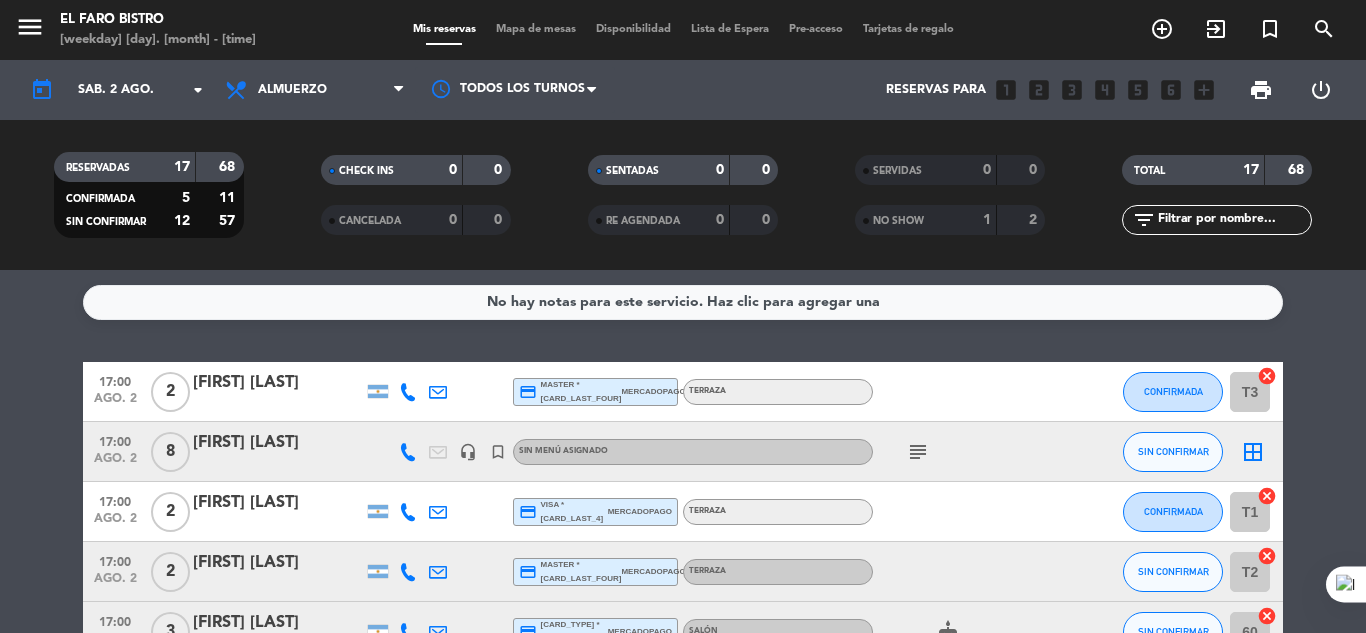 click on "NO SHOW" 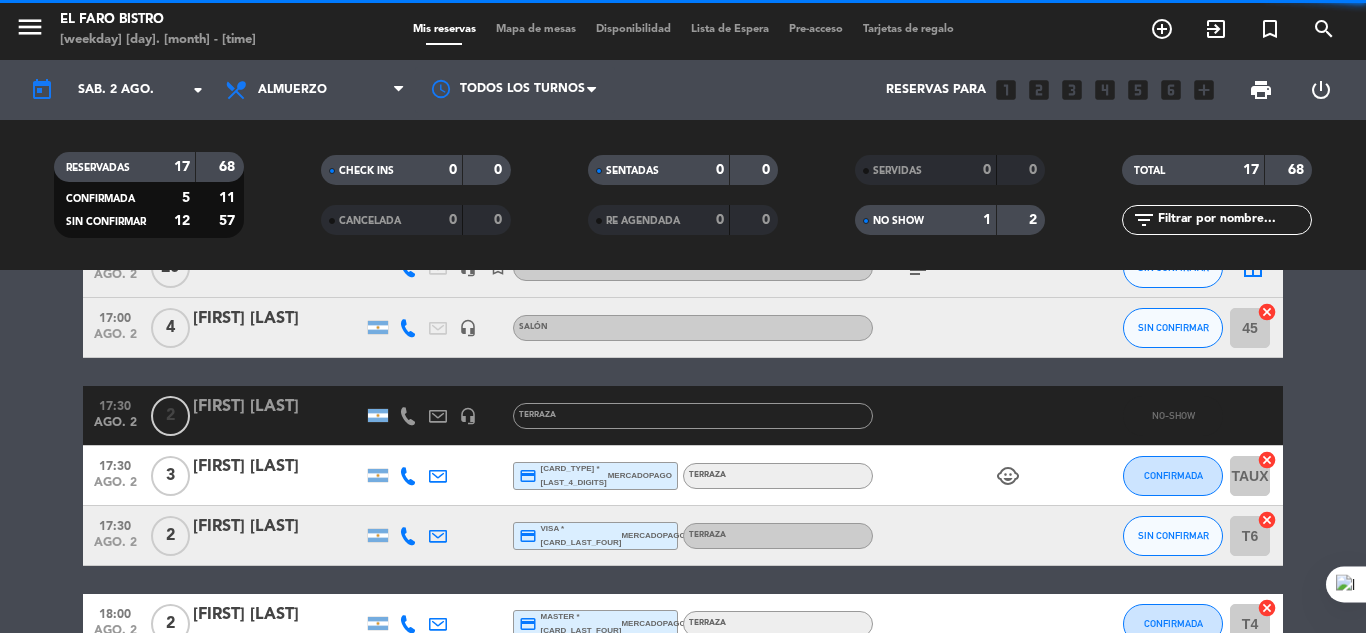 scroll, scrollTop: 500, scrollLeft: 0, axis: vertical 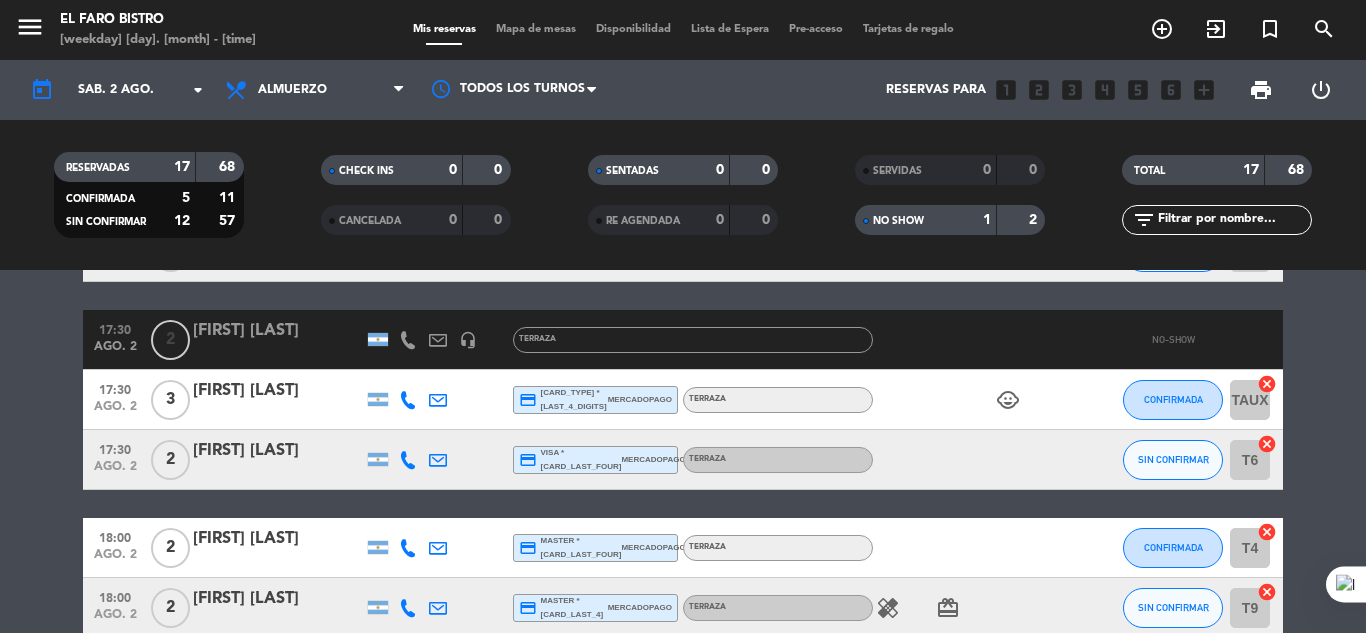 click on "1" 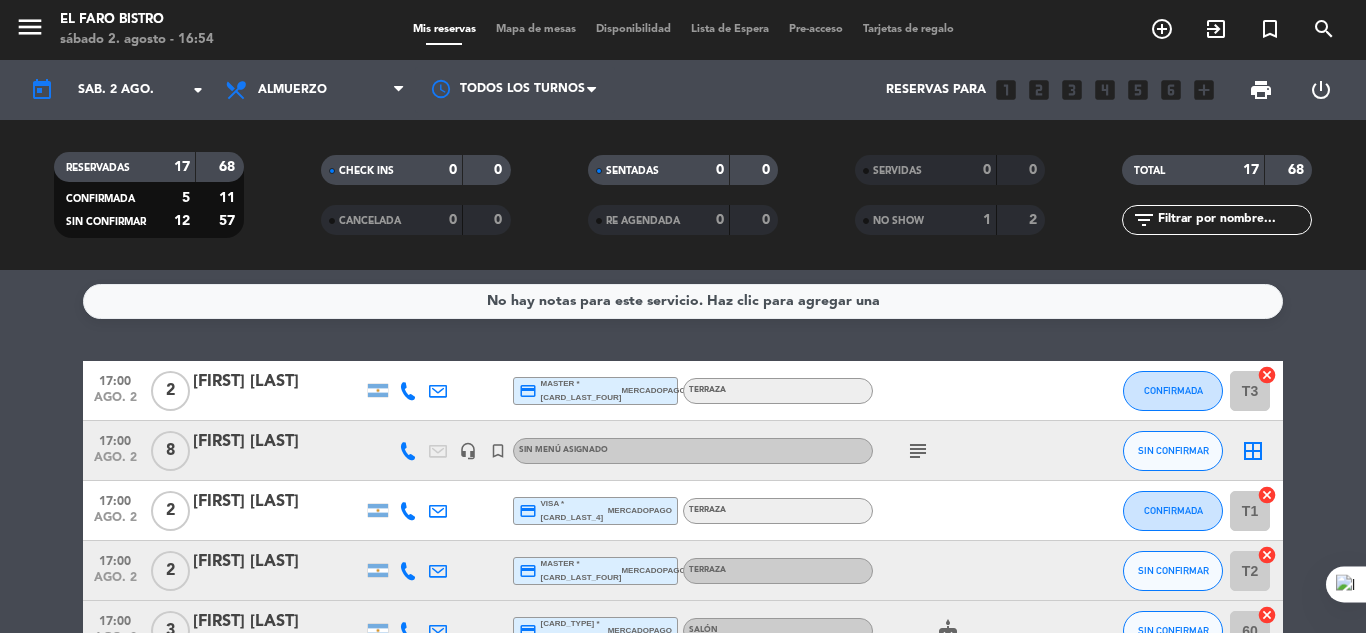 scroll, scrollTop: 0, scrollLeft: 0, axis: both 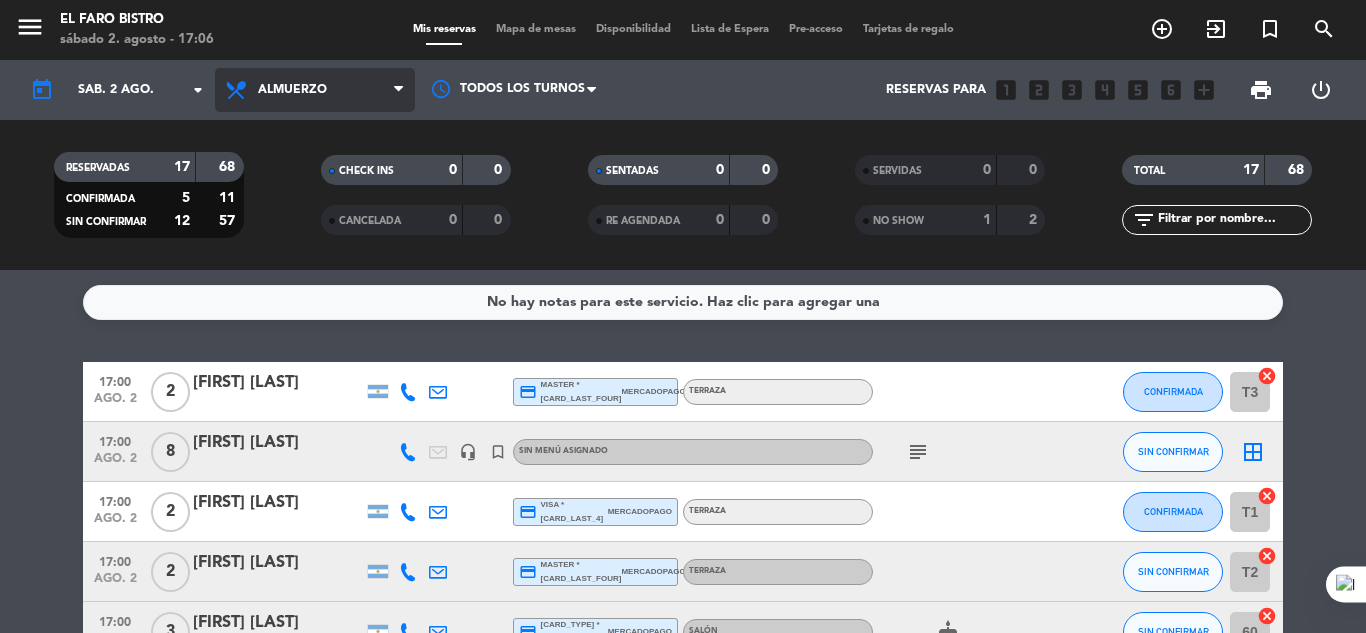 click on "Almuerzo" at bounding box center (315, 90) 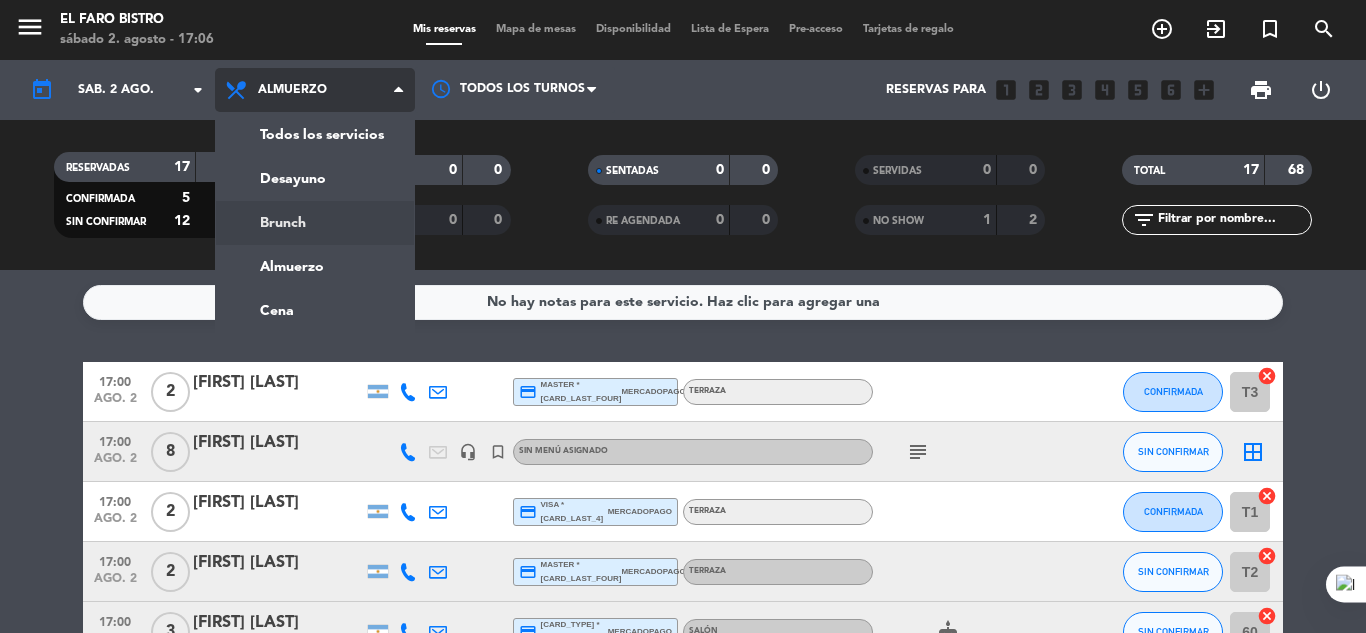 click on "menu El Faro Bistro sábado 2. agosto - 17:06 Mis reservas Mapa de mesas Disponibilidad Lista de Espera Pre-acceso Tarjetas de regalo add_circle_outline exit_to_app turned_in_not search today sáb. 2 ago. arrow_drop_down Todos los servicios Desayuno Brunch Almuerzo Cena Almuerzo Todos los servicios Desayuno Brunch Almuerzo Cena Todos los turnos Reservas para looks_one looks_two looks_3 looks_4 looks_5 looks_6 add_box print power_settings_new RESERVADAS 17 68 CONFIRMADA 5 11 SIN CONFIRMAR 12 57 CHECK INS 0 0 CANCELADA 0 0 SENTADAS 0 0 RE AGENDADA 0 0 SERVIDAS 0 0 NO SHOW 1 2 TOTAL 17 68 filter_list" 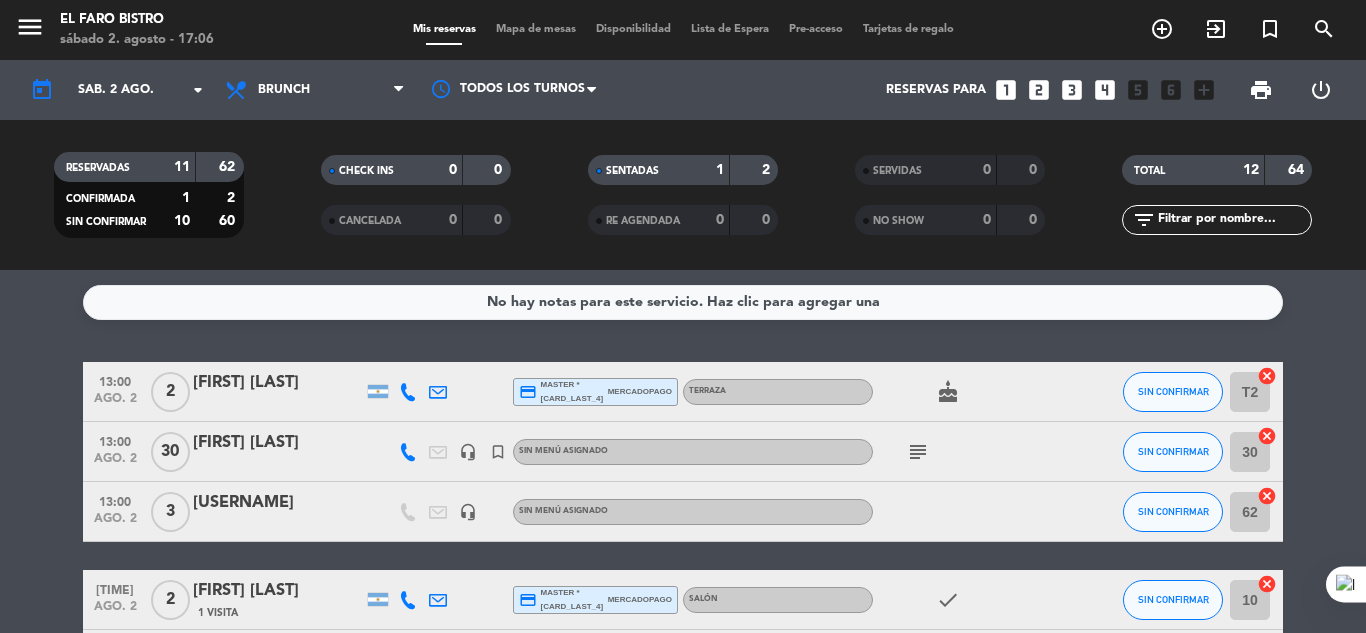 click on "subject" 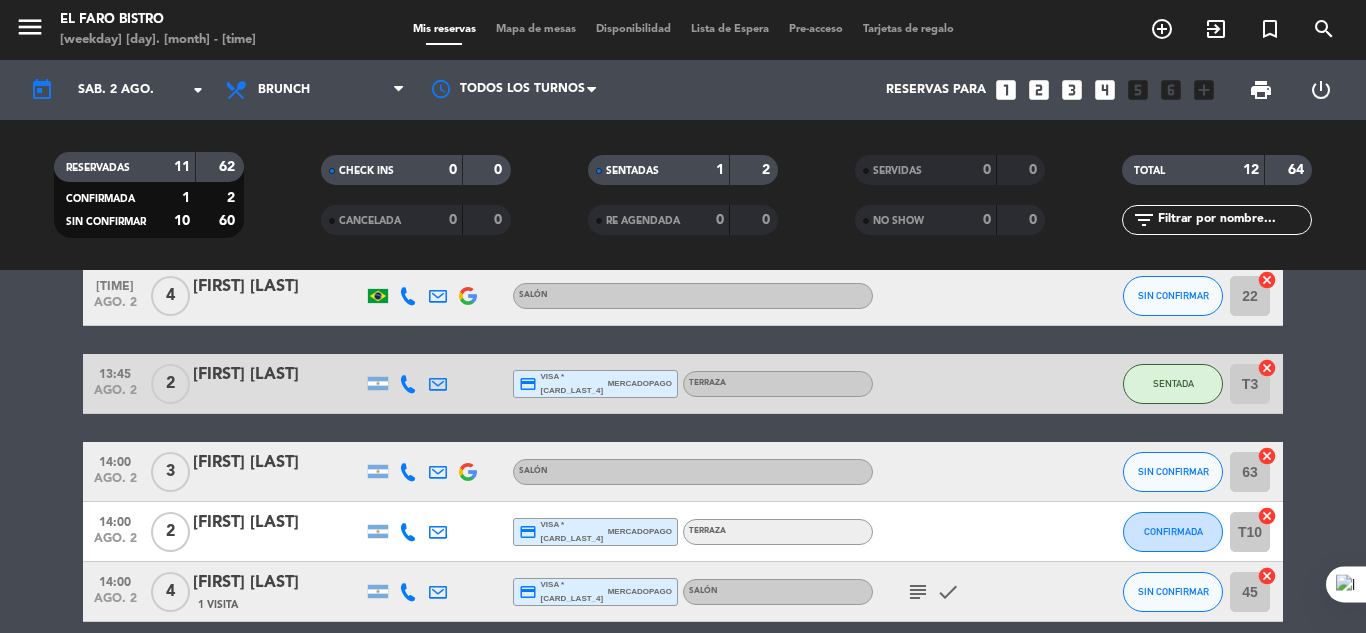 scroll, scrollTop: 200, scrollLeft: 0, axis: vertical 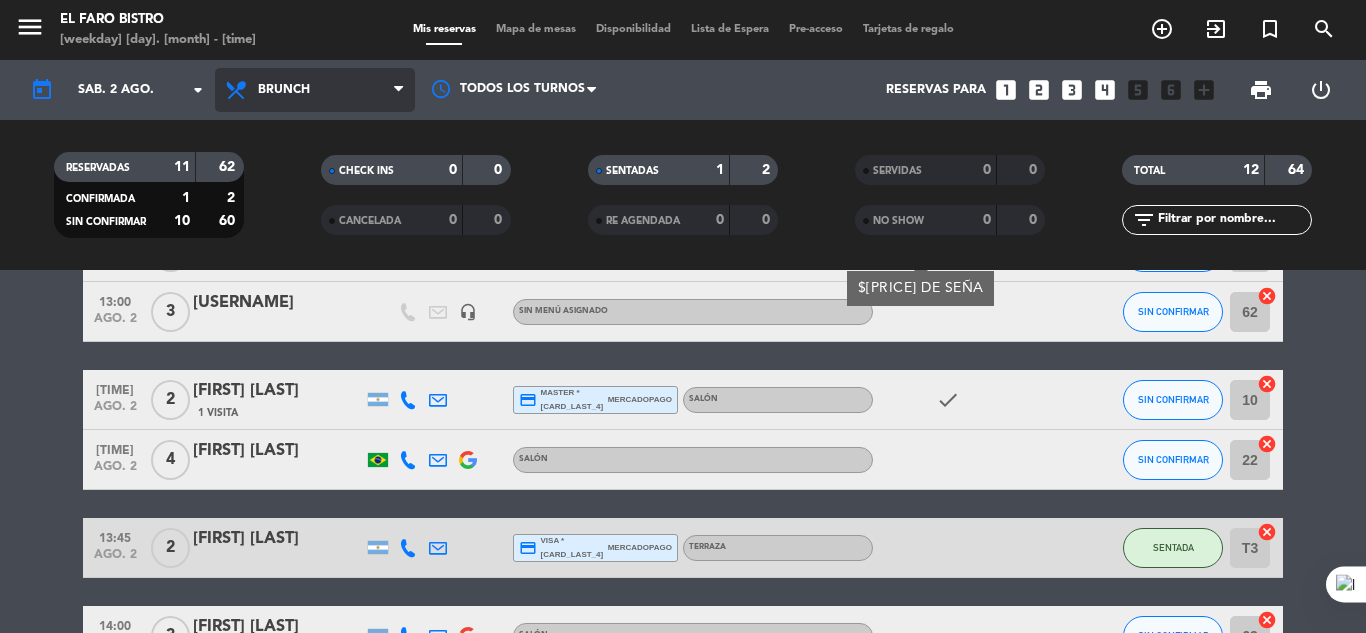 click at bounding box center [238, 90] 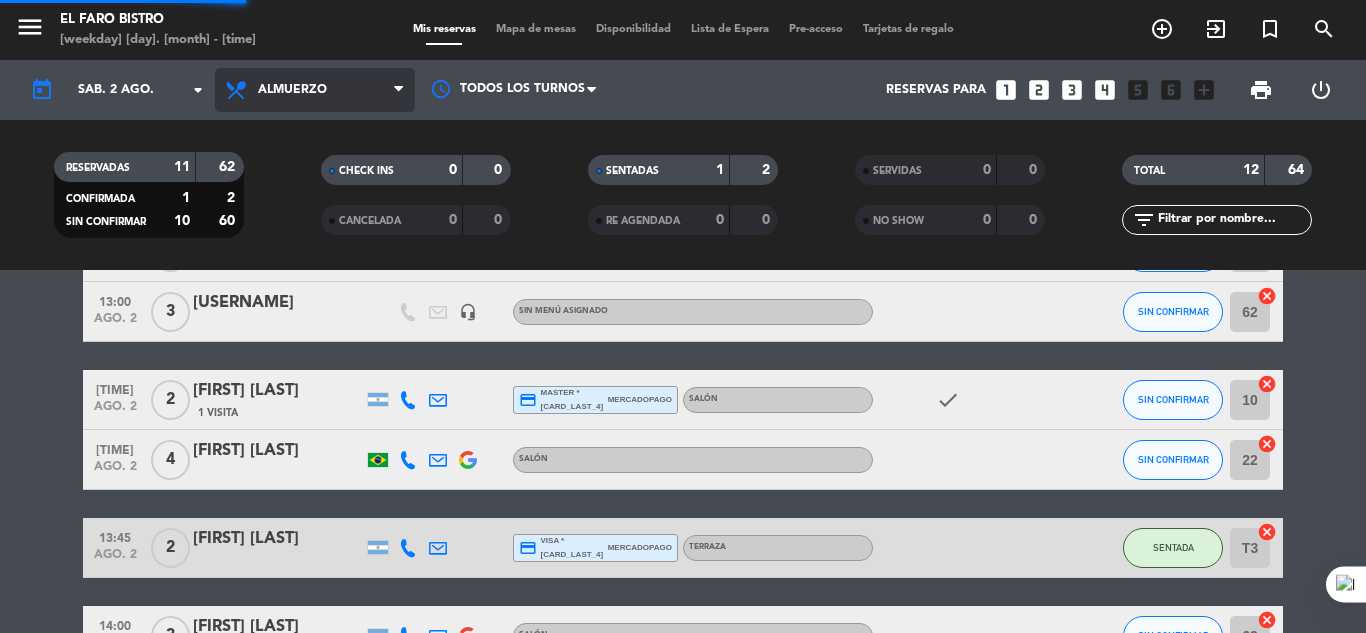 click on "menu El Faro Bistro sáb. 2 ago. Mis reservas Mapa de mesas Disponibilidad Lista de Espera Pre-acceso Tarjetas de regalo add_circle_outline exit_to_app turned_in_not search today sáb. 2 ago. arrow_drop_down Todos los servicios Desayuno Brunch Almuerzo Cena Almuerzo Todos los servicios Desayuno Brunch Almuerzo Cena Todos los turnos Reservas para looks_one looks_two looks_3 looks_4 looks_5 looks_6 add_box print power_settings_new RESERVADAS 11 62 CONFIRMADA 1 2 SIN CONFIRMAR 10 60 CHECK INS 0 0 CANCELADA 0 0 SENTADAS 1 2 RE AGENDADA 0 0 SERVIDAS 0 0 NO SHOW 0 0 TOTAL 12 64 filter_list" 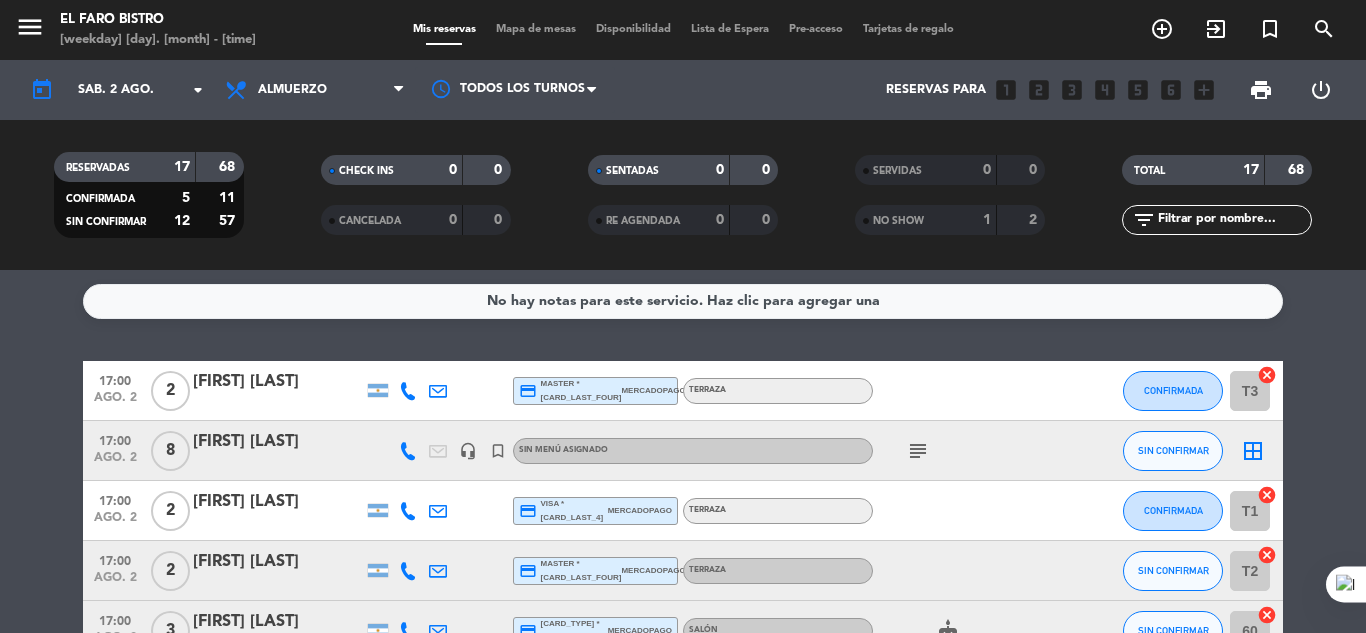 scroll, scrollTop: 0, scrollLeft: 0, axis: both 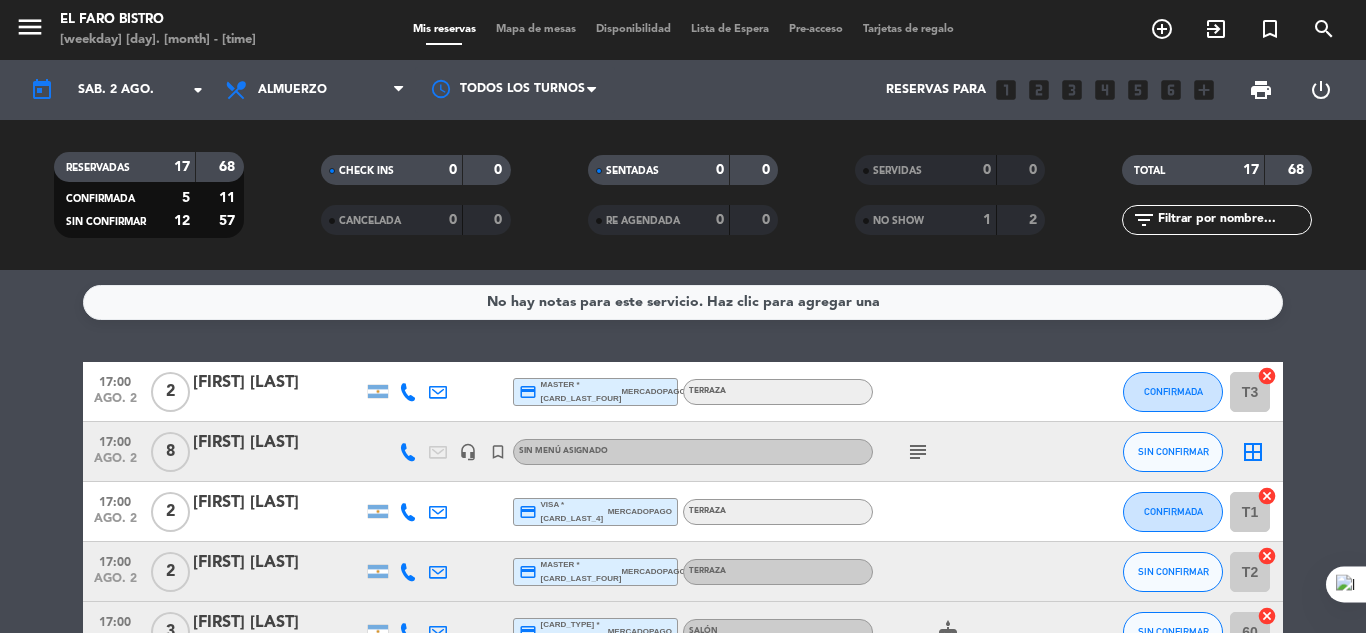 click on "subject" 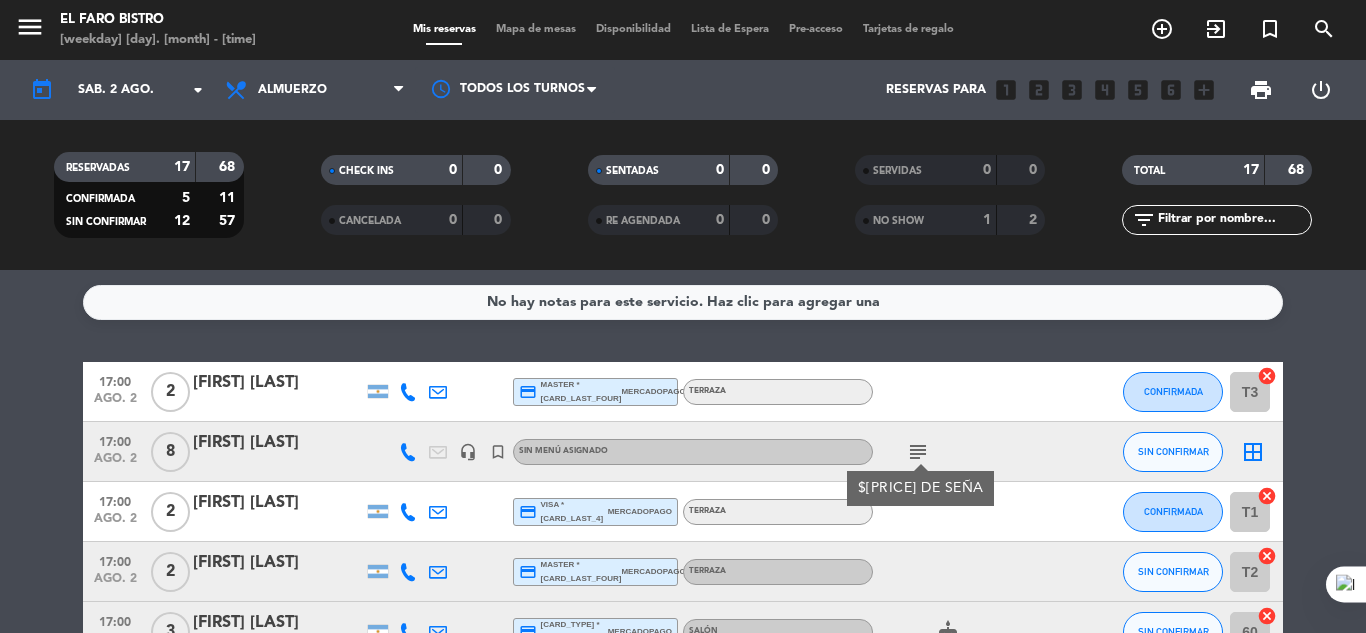 click on "subject $[PRICE] DE SEÑA" 